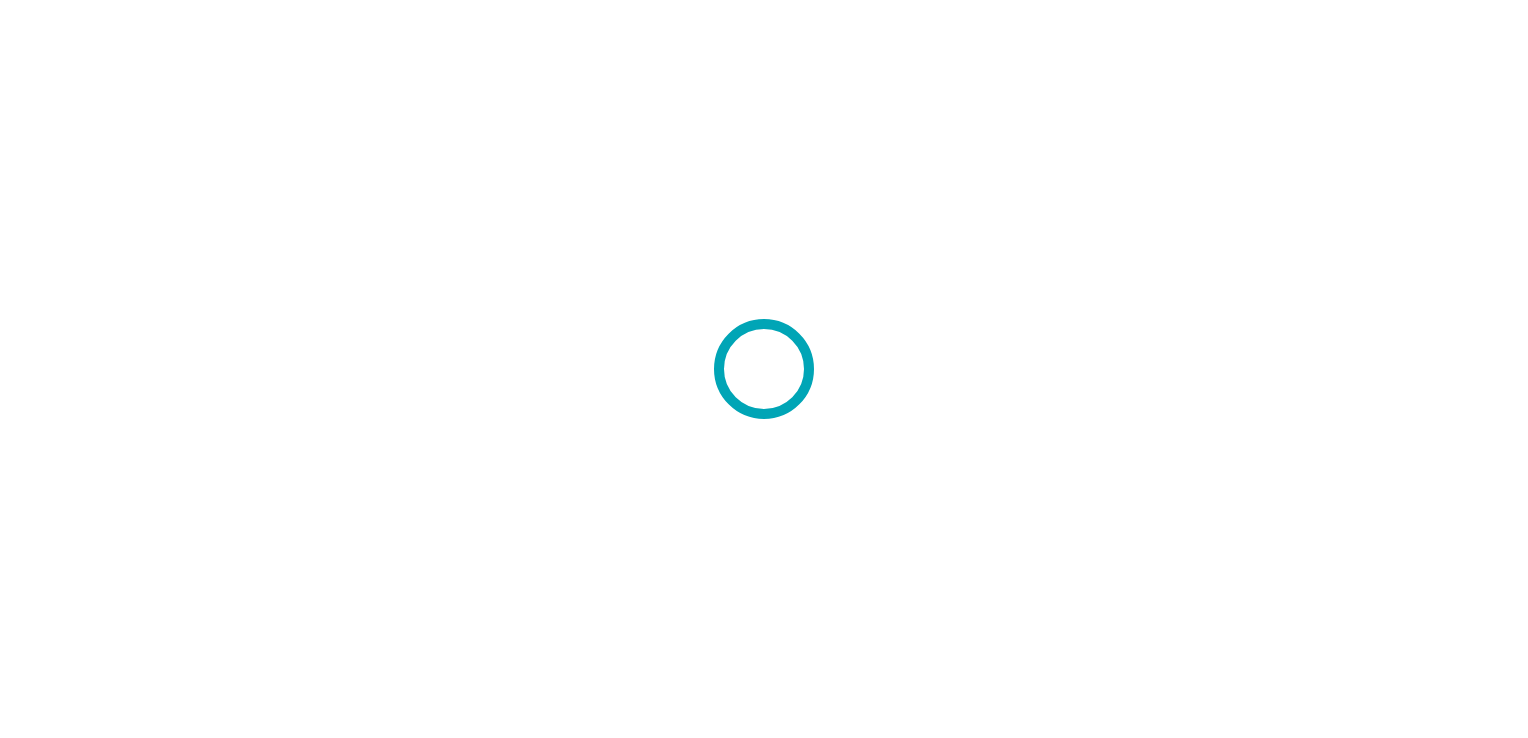 scroll, scrollTop: 0, scrollLeft: 0, axis: both 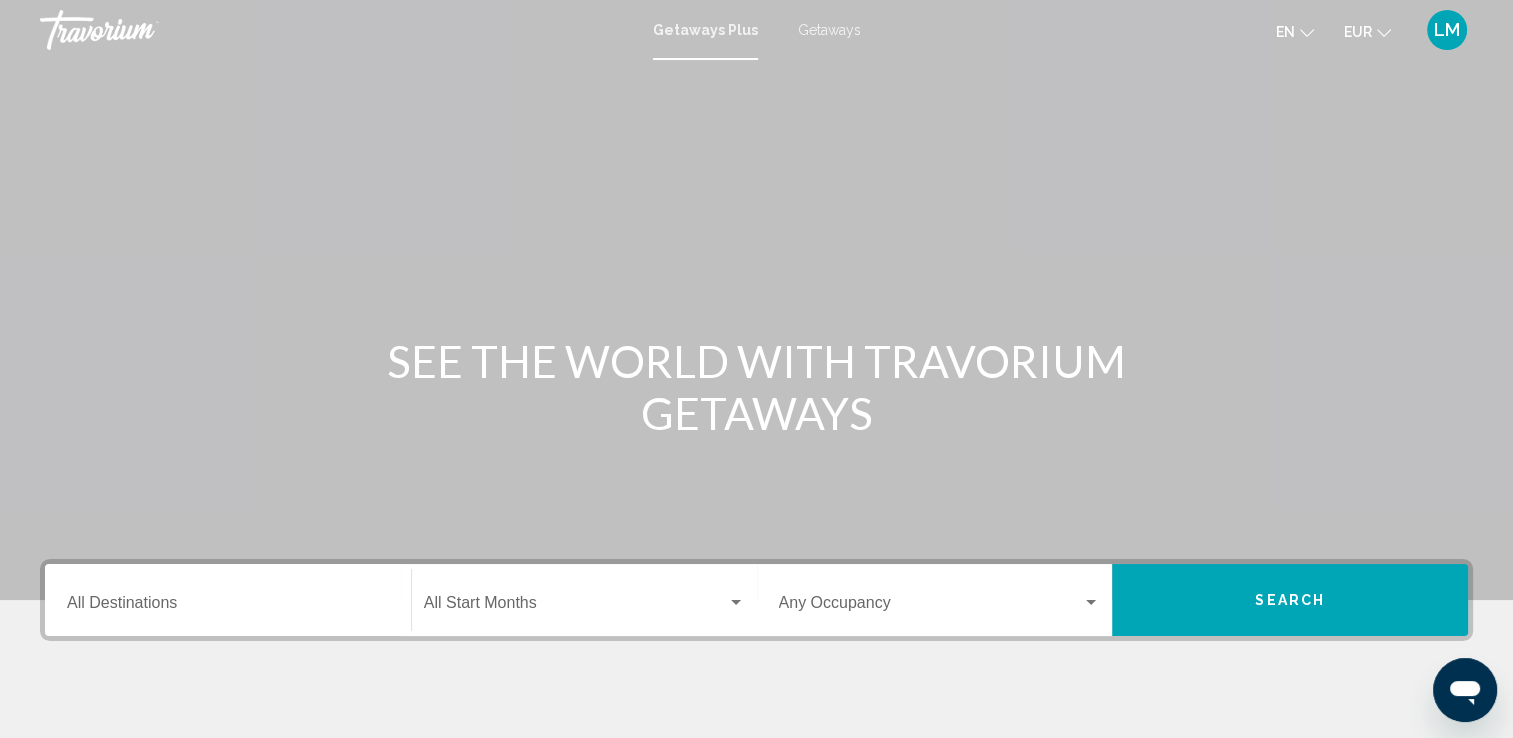 click on "Getaways Plus  Getaways en
English Español Français Italiano Português русский EUR
USD ($) MXN (Mex$) CAD (Can$) GBP (£) EUR (€) AUD (A$) NZD (NZ$) CNY (CN¥) LM Login" at bounding box center [756, 30] 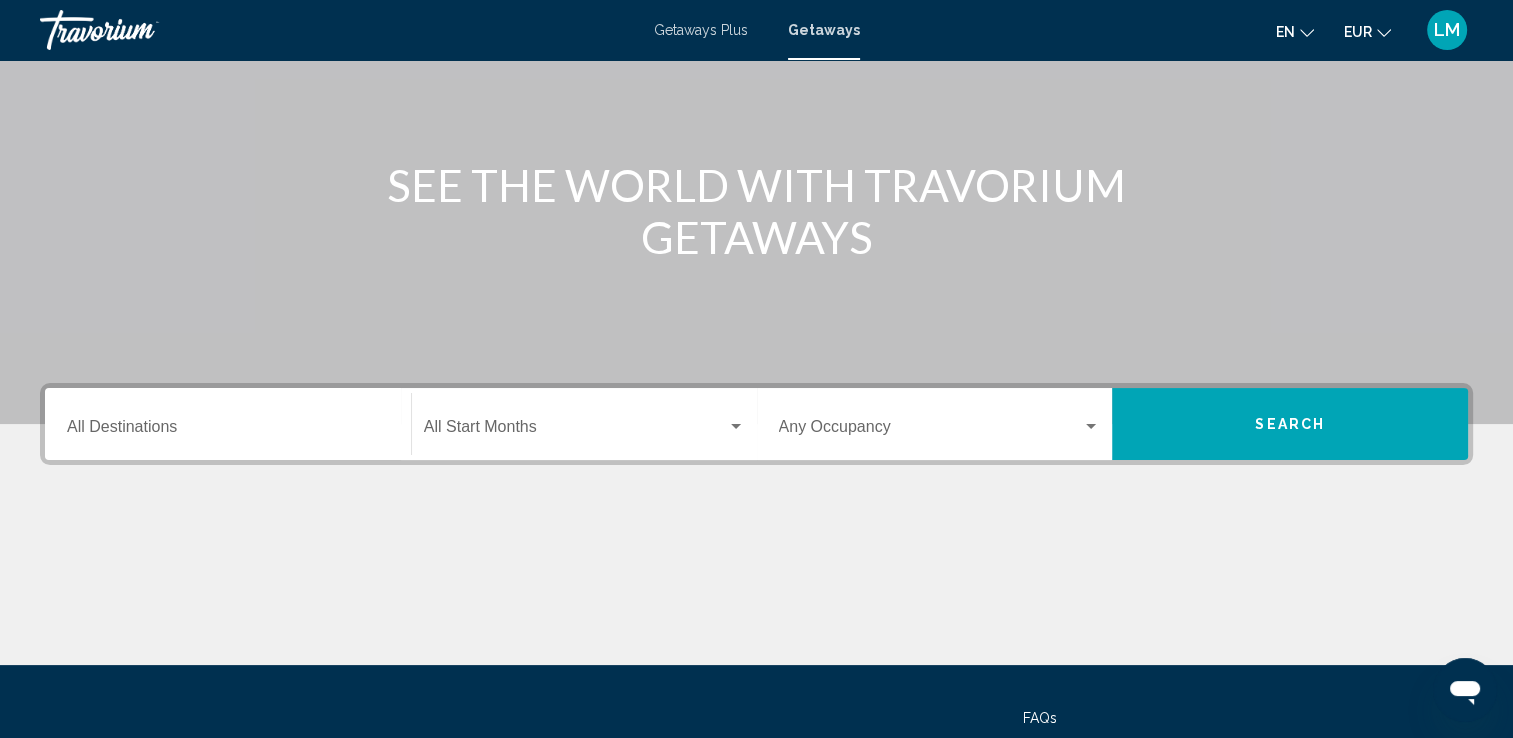 scroll, scrollTop: 347, scrollLeft: 0, axis: vertical 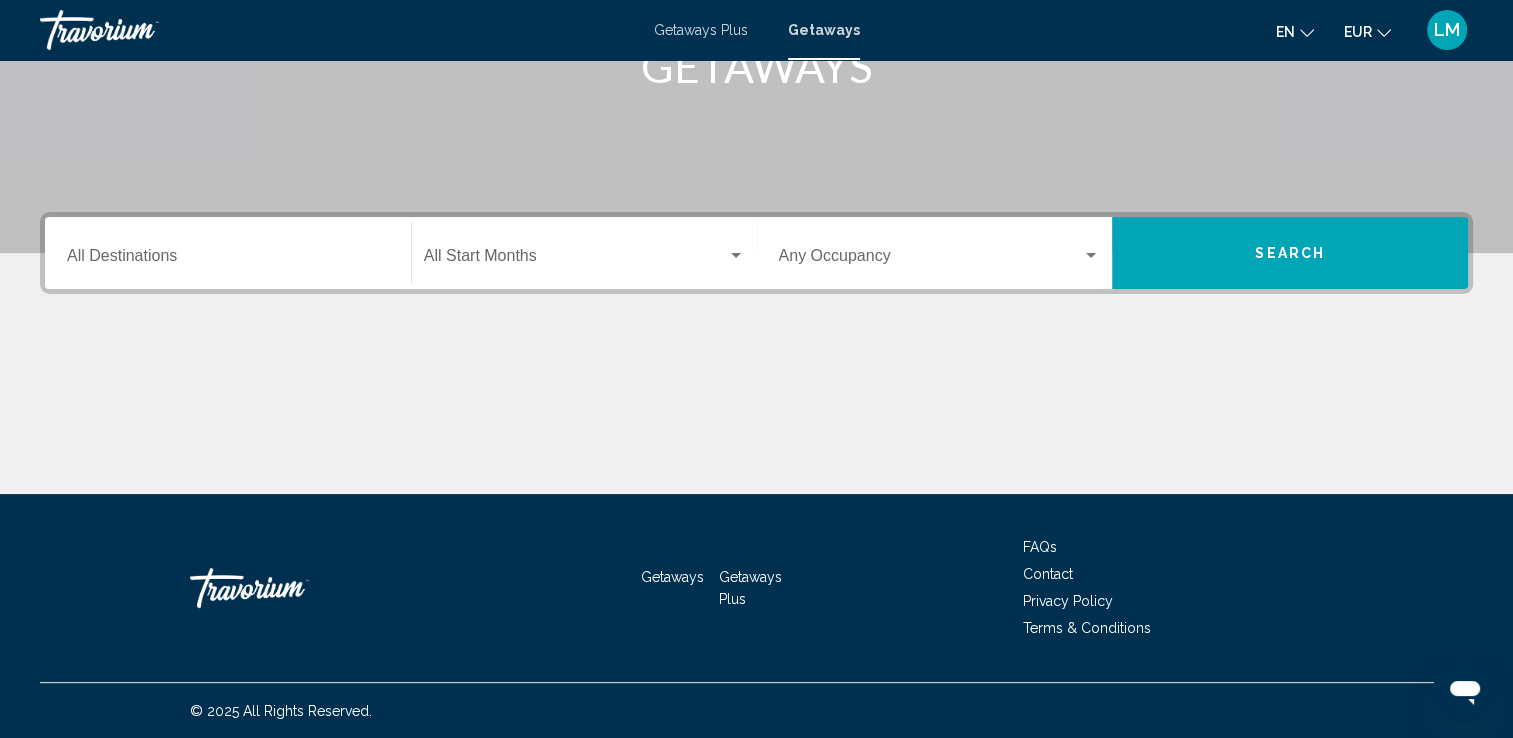 click on "Destination All Destinations" at bounding box center [228, 253] 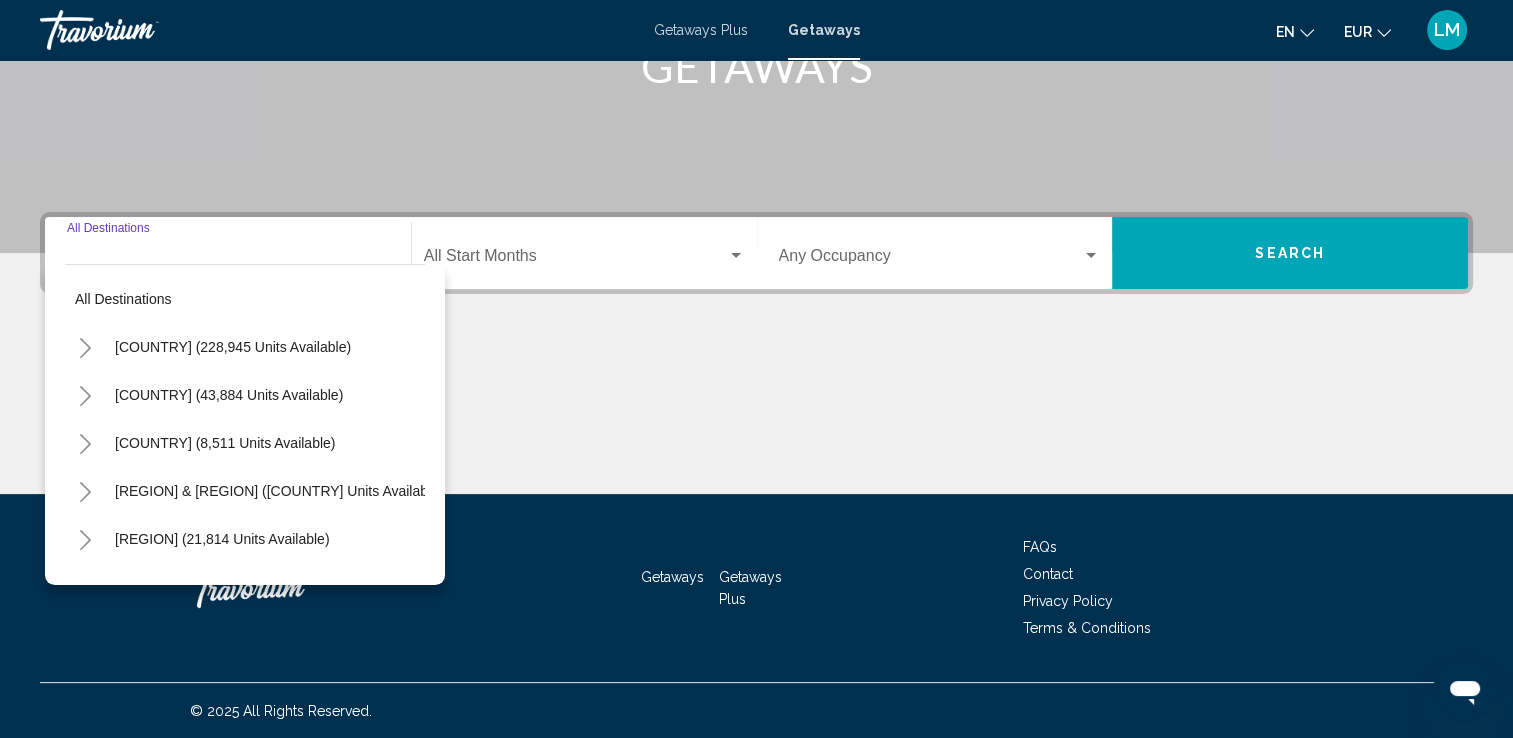 click 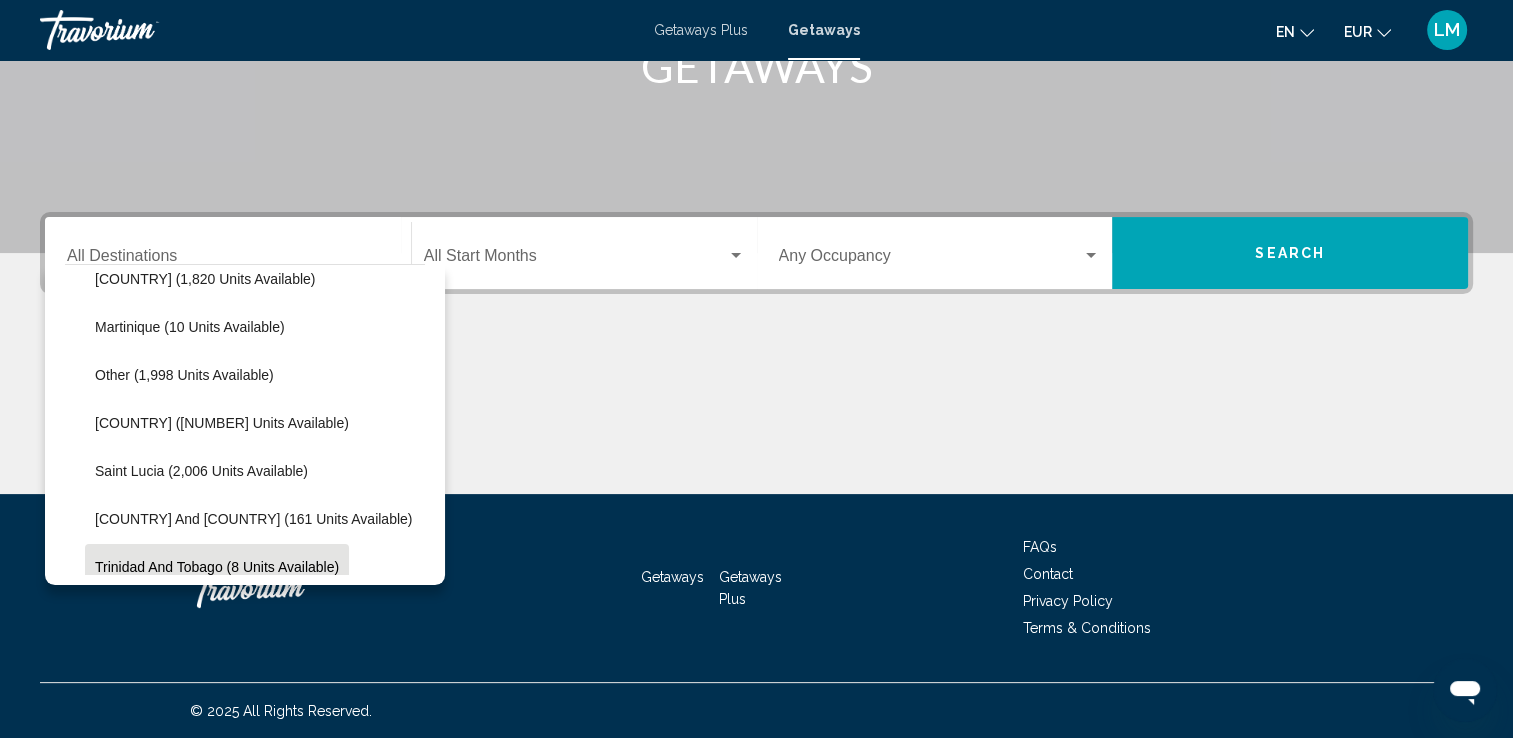 scroll, scrollTop: 500, scrollLeft: 0, axis: vertical 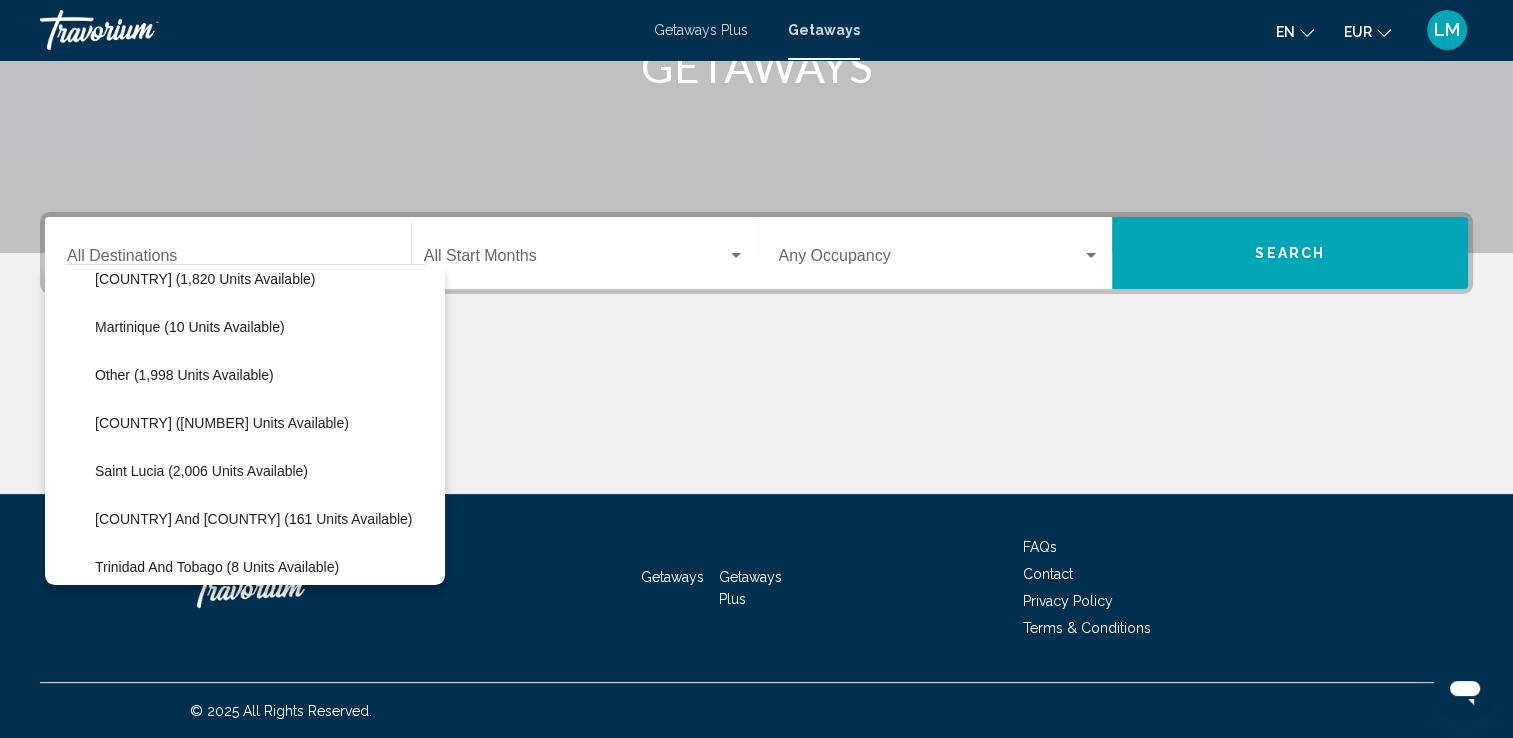 drag, startPoint x: 185, startPoint y: 338, endPoint x: 282, endPoint y: 334, distance: 97.082436 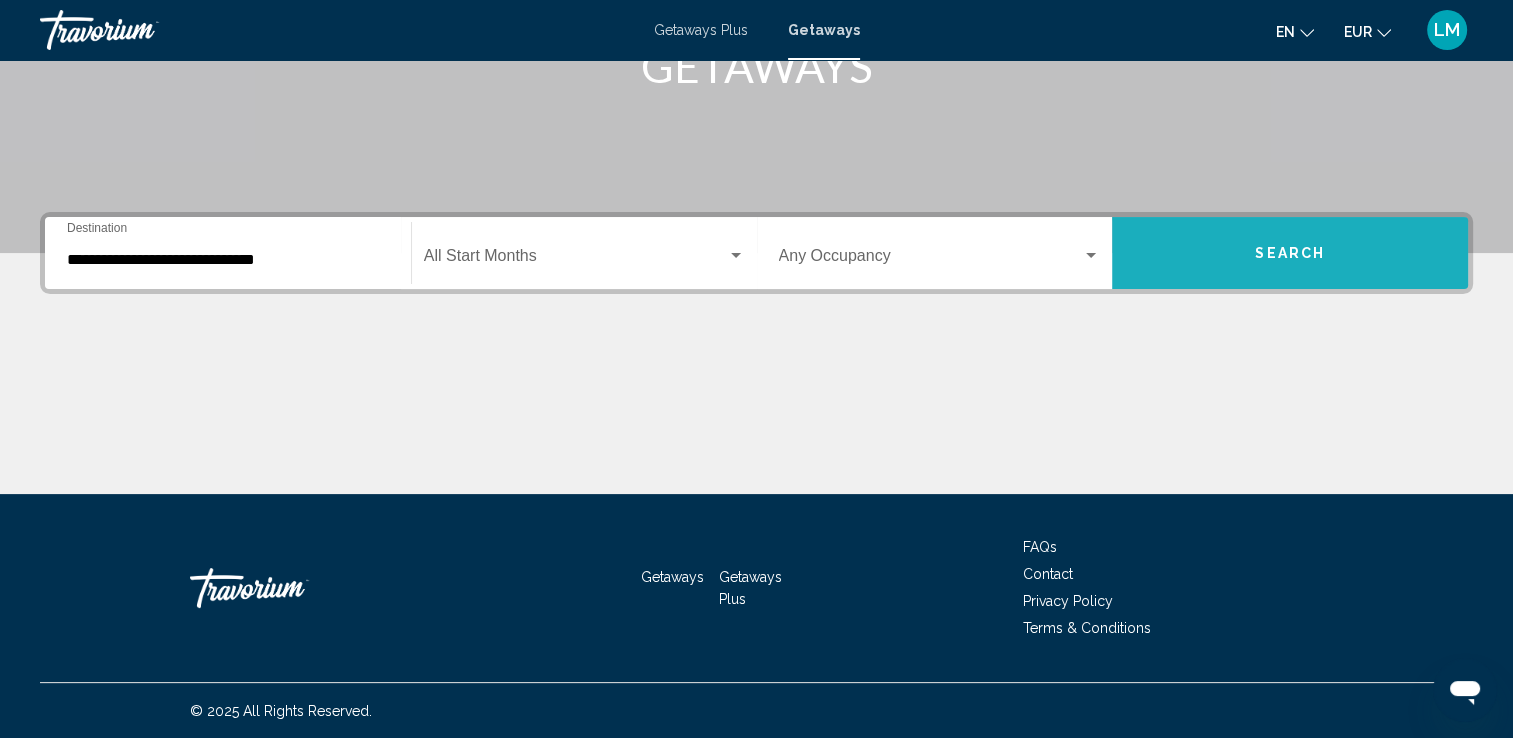 click on "Search" at bounding box center (1290, 254) 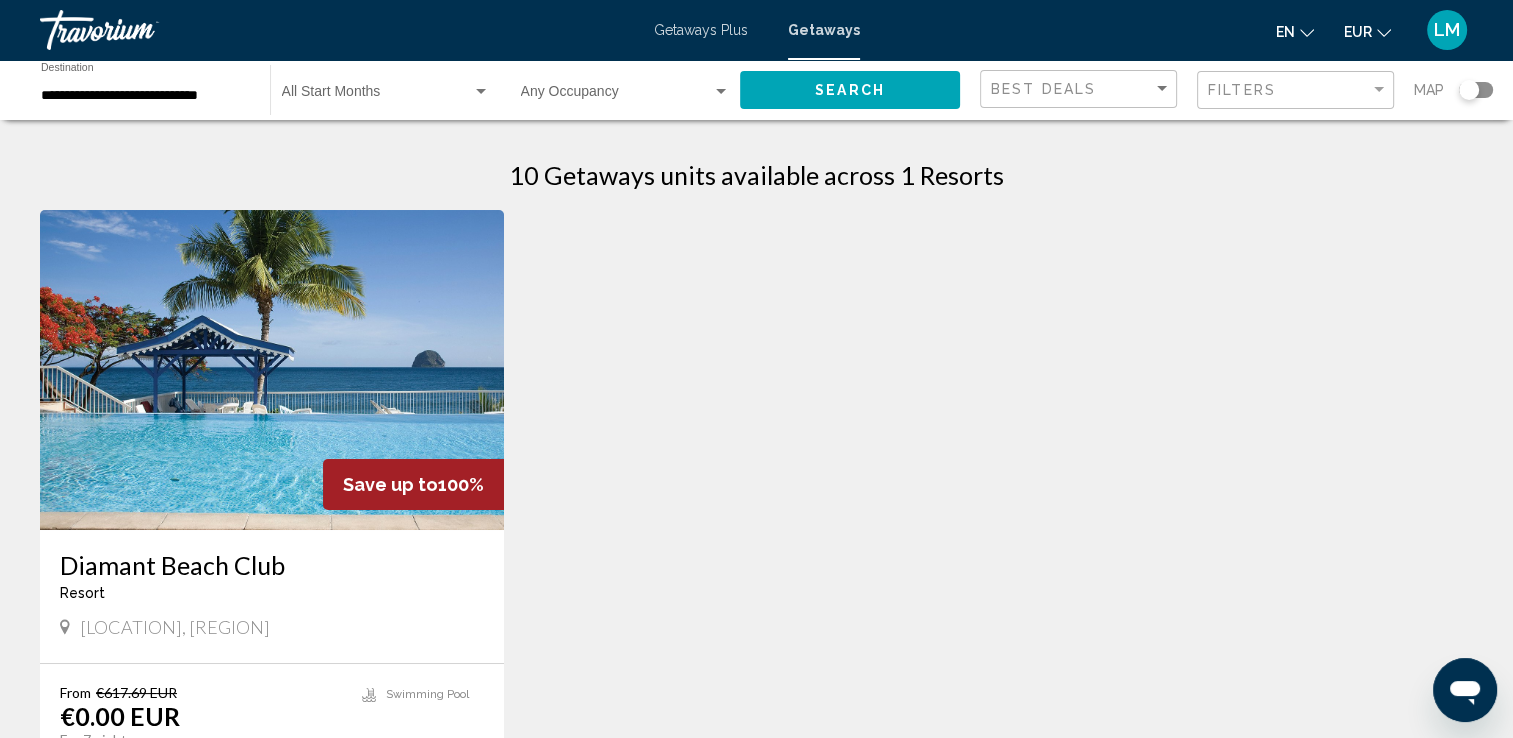 click at bounding box center [272, 370] 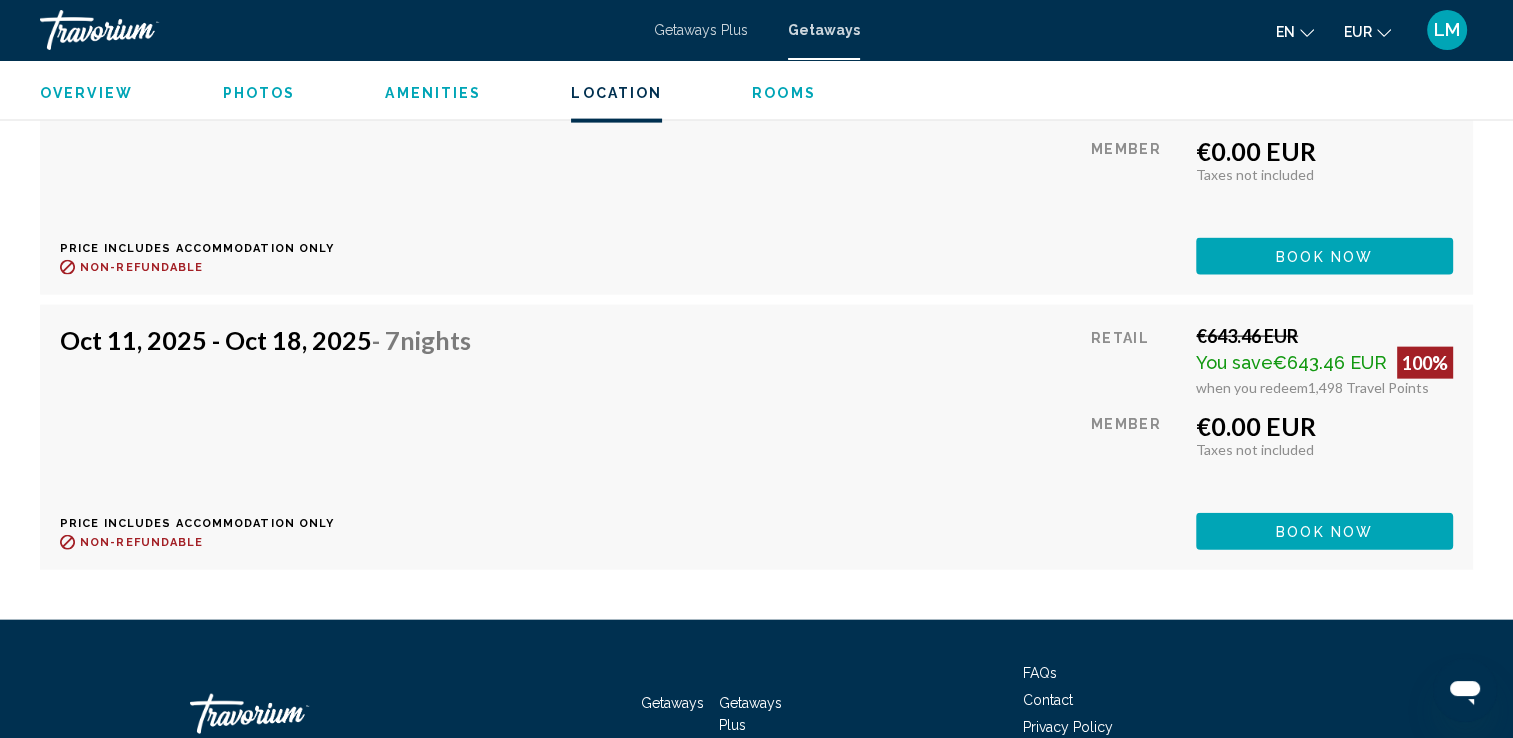 scroll, scrollTop: 4511, scrollLeft: 0, axis: vertical 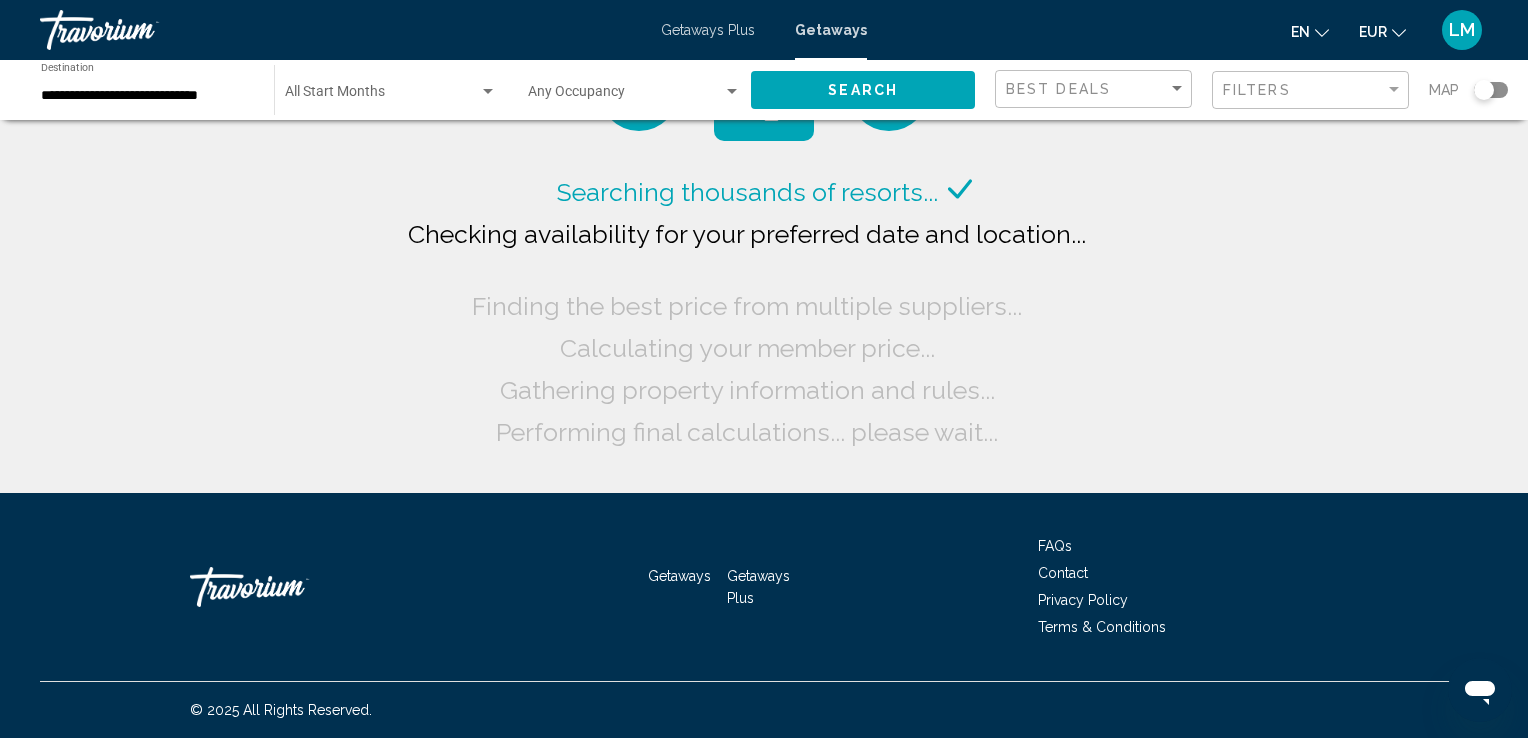 click at bounding box center [140, 30] 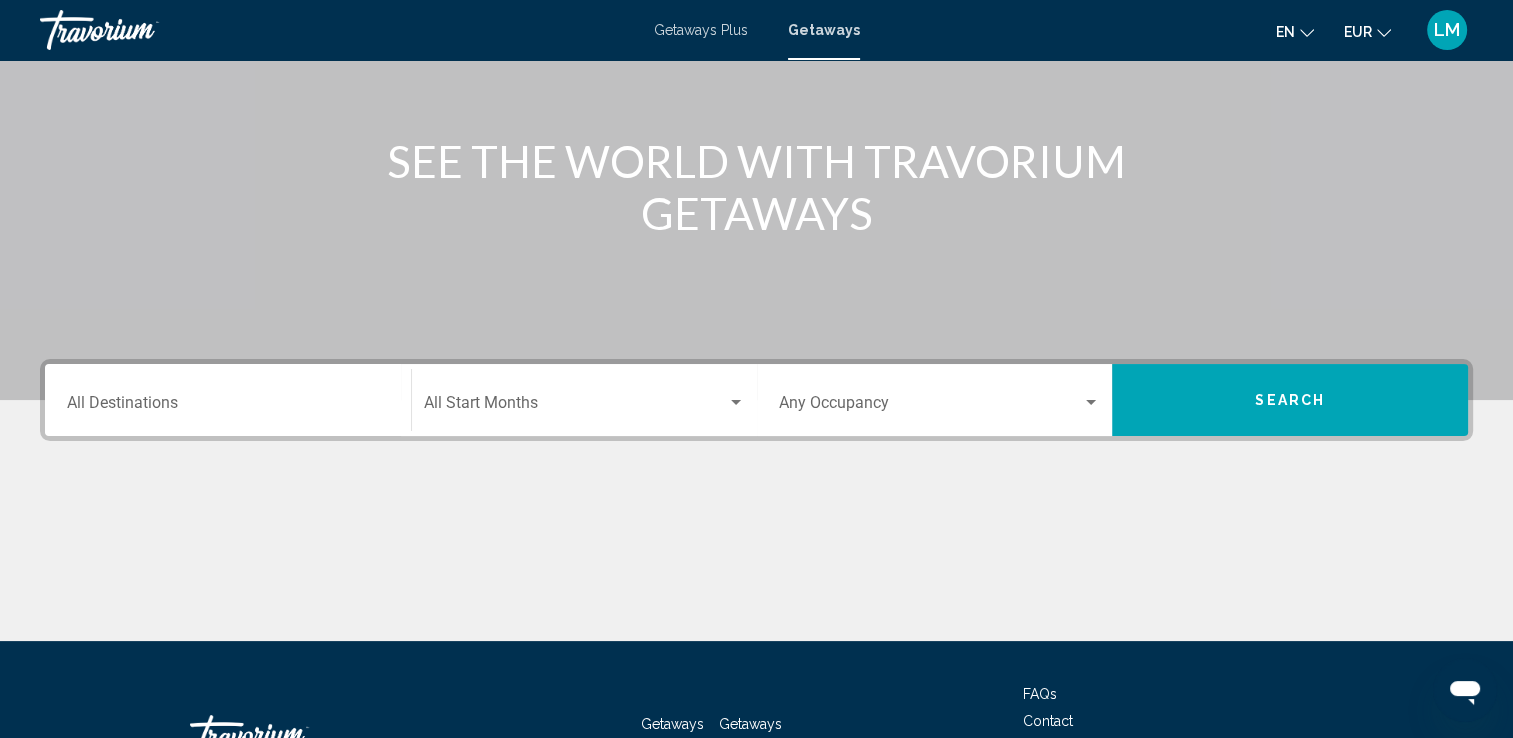 click on "Destination All Destinations" at bounding box center [228, 400] 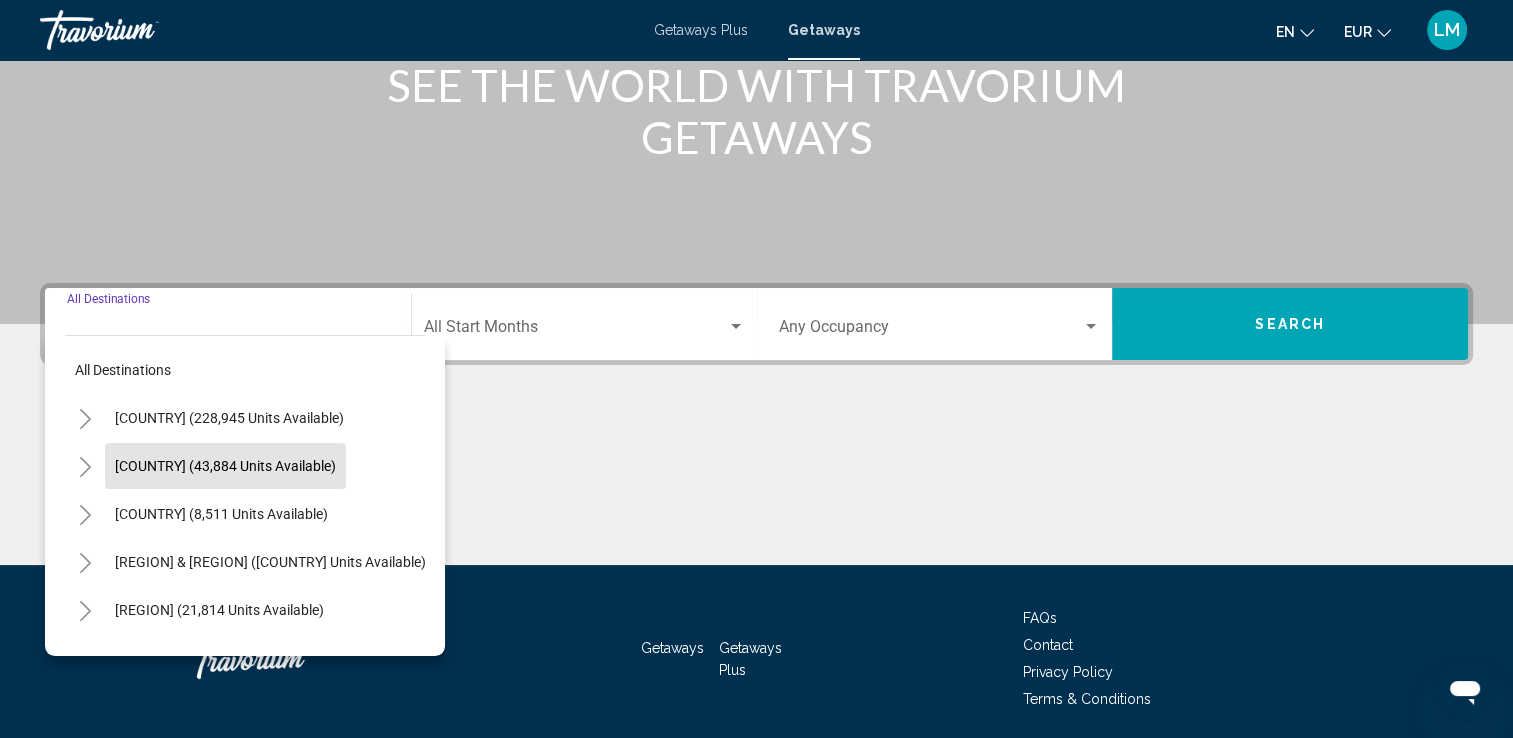 scroll, scrollTop: 347, scrollLeft: 0, axis: vertical 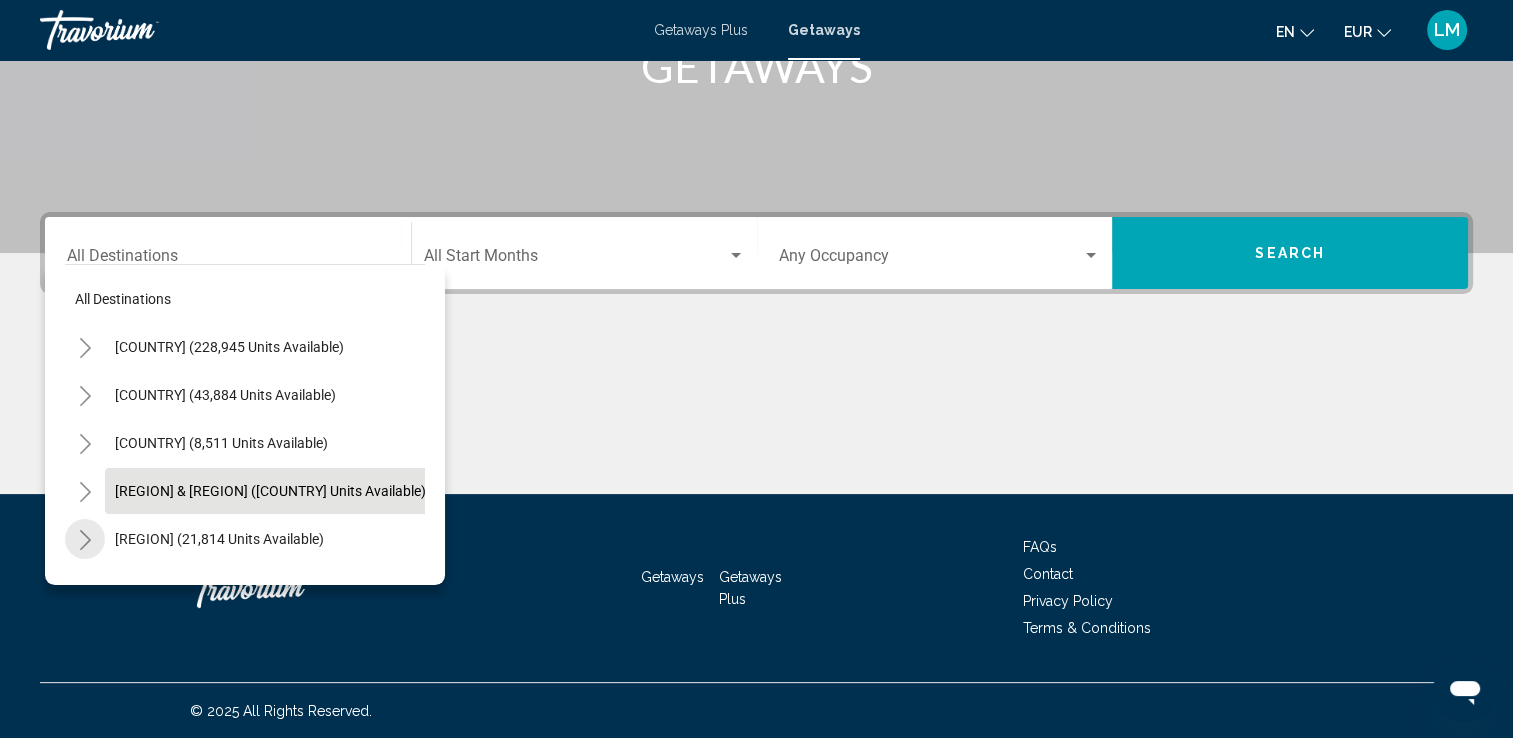 drag, startPoint x: 76, startPoint y: 535, endPoint x: 168, endPoint y: 477, distance: 108.75661 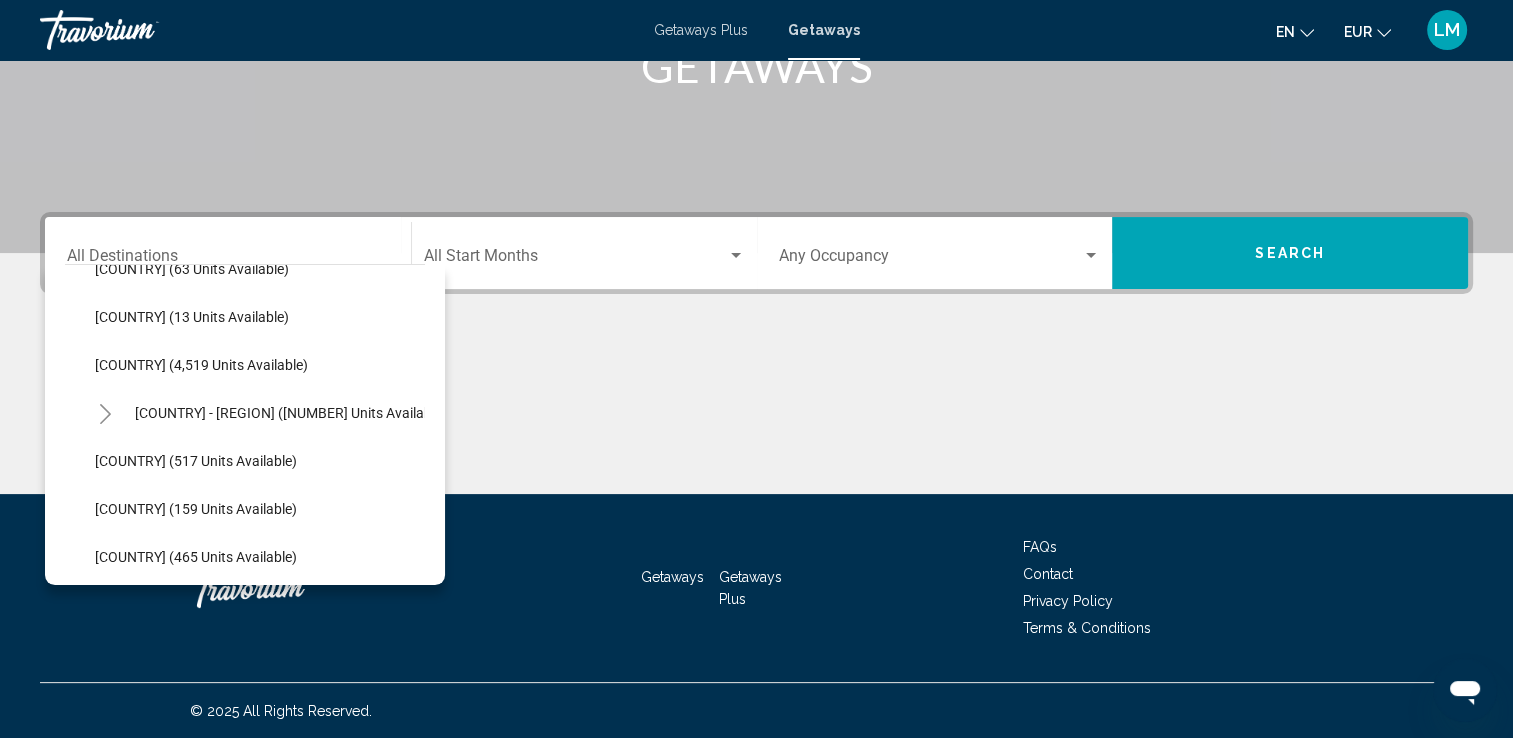 scroll, scrollTop: 1000, scrollLeft: 0, axis: vertical 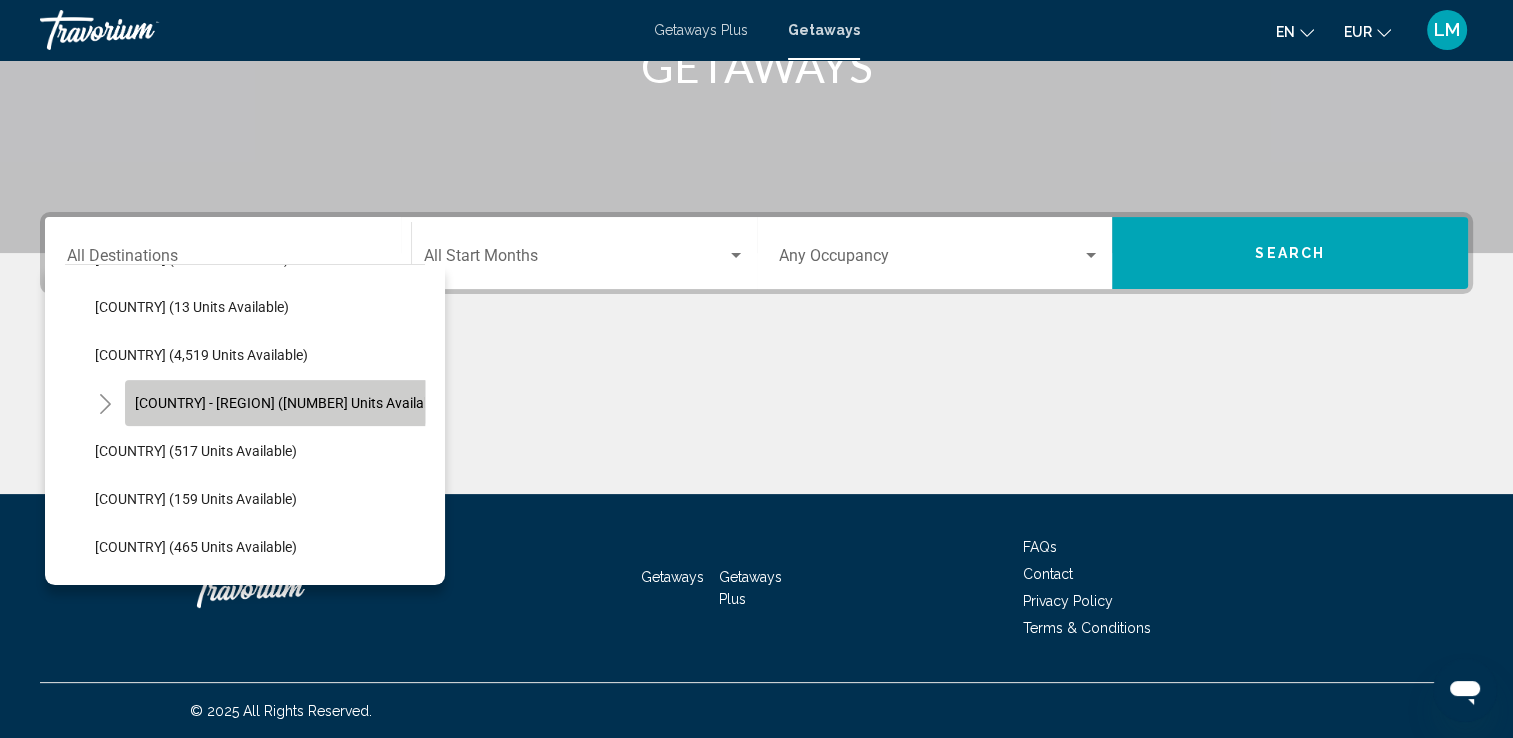 click on "[COUNTRY] - [REGION] ([NUMBER] units available)" 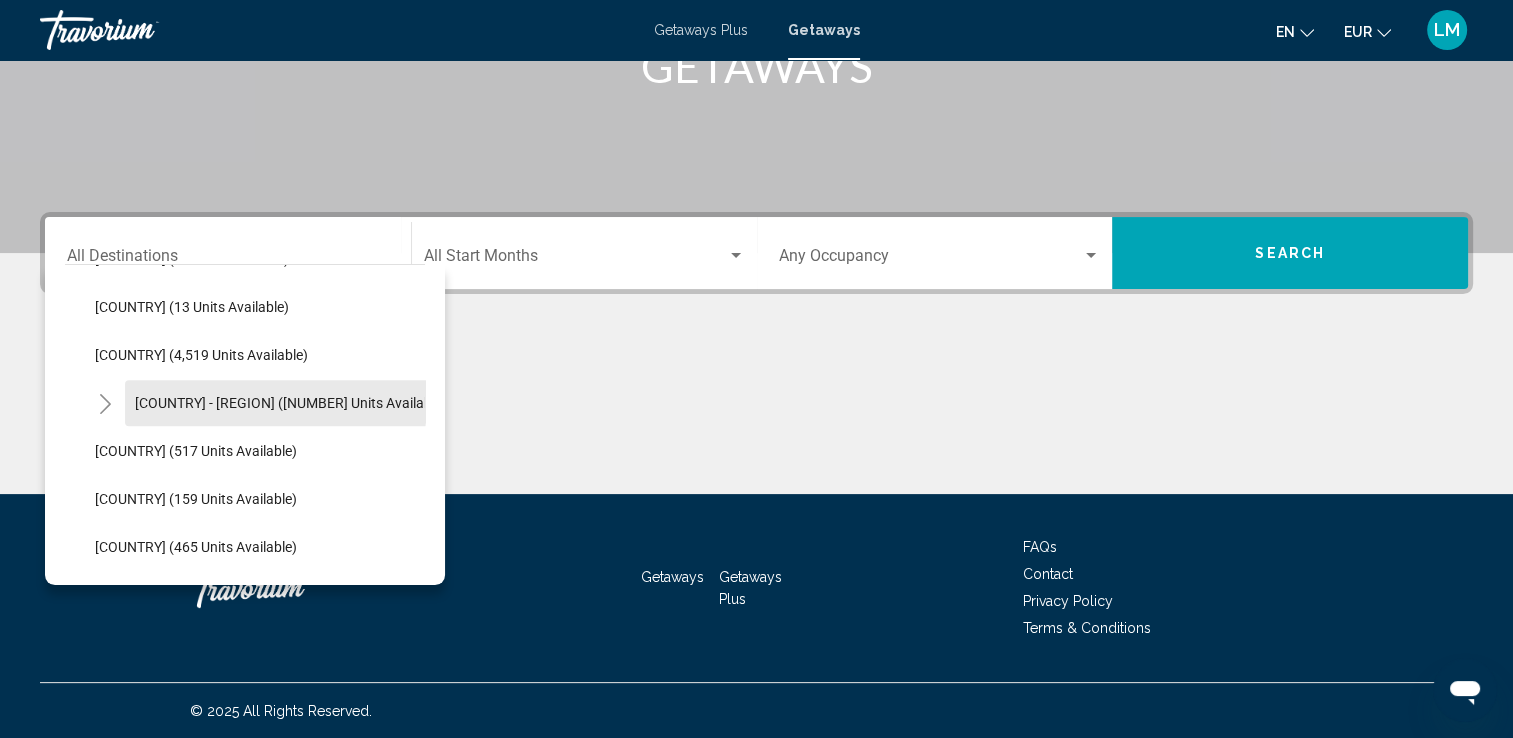 type on "**********" 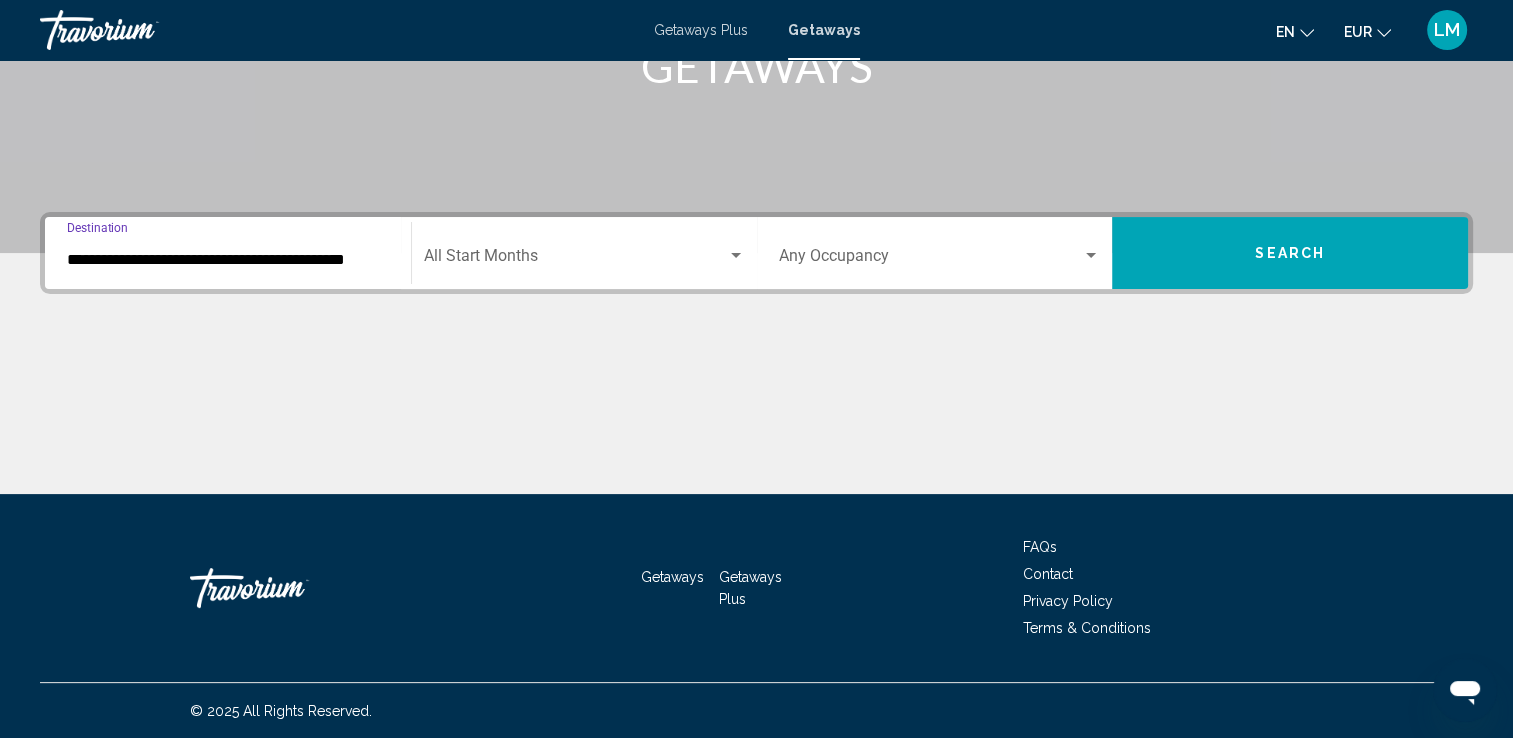 click at bounding box center (931, 260) 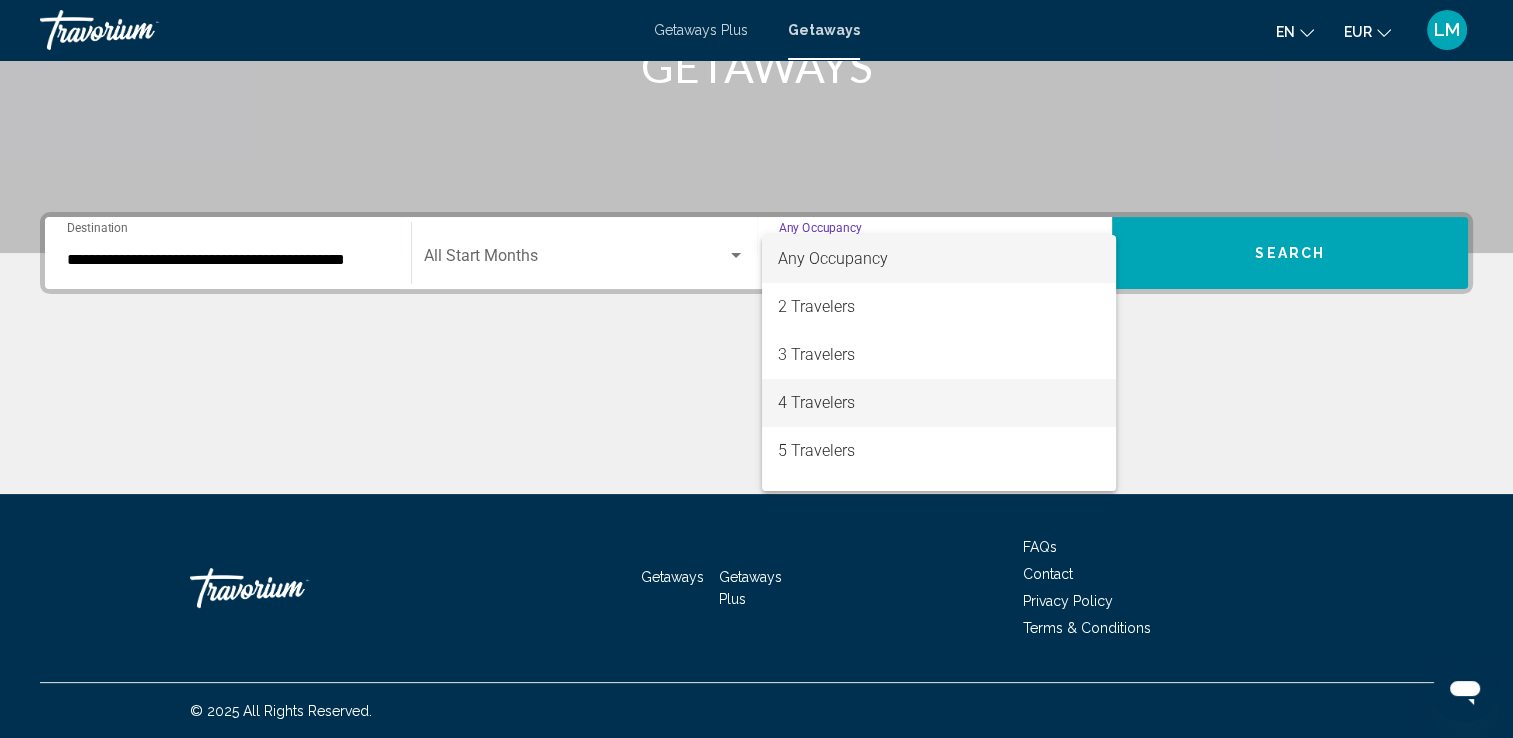 drag, startPoint x: 861, startPoint y: 407, endPoint x: 884, endPoint y: 398, distance: 24.698177 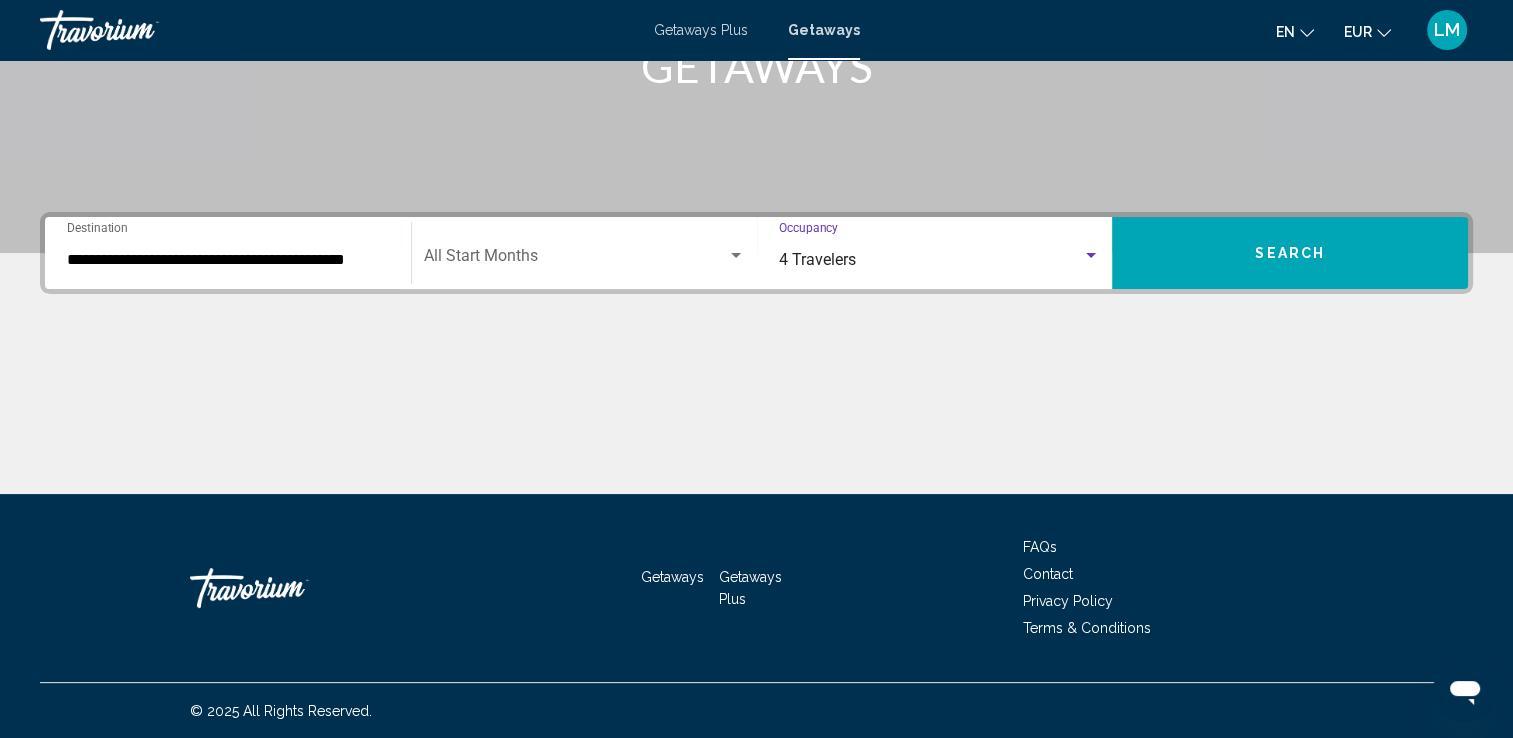 click on "Search" at bounding box center [1290, 253] 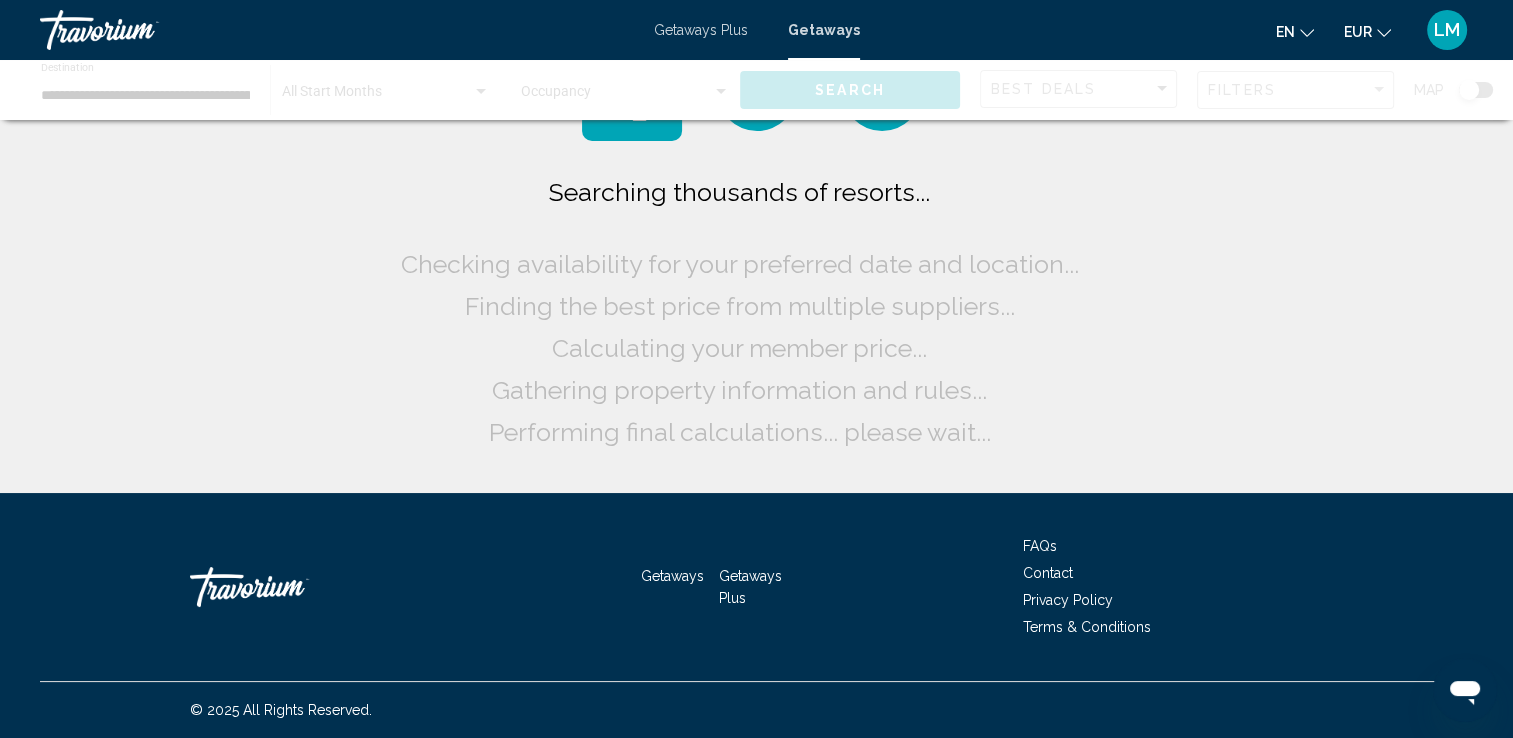 scroll, scrollTop: 0, scrollLeft: 0, axis: both 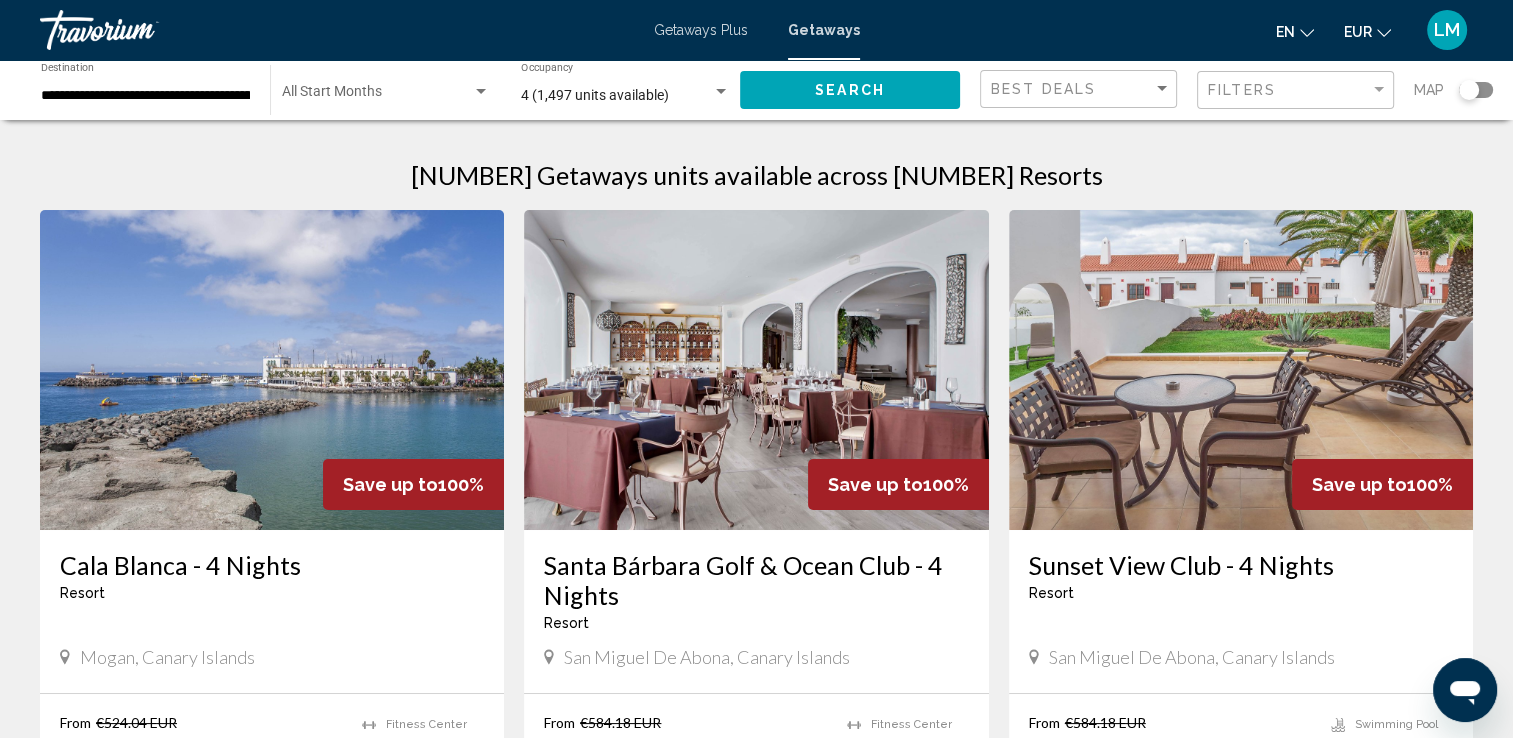 click at bounding box center (272, 370) 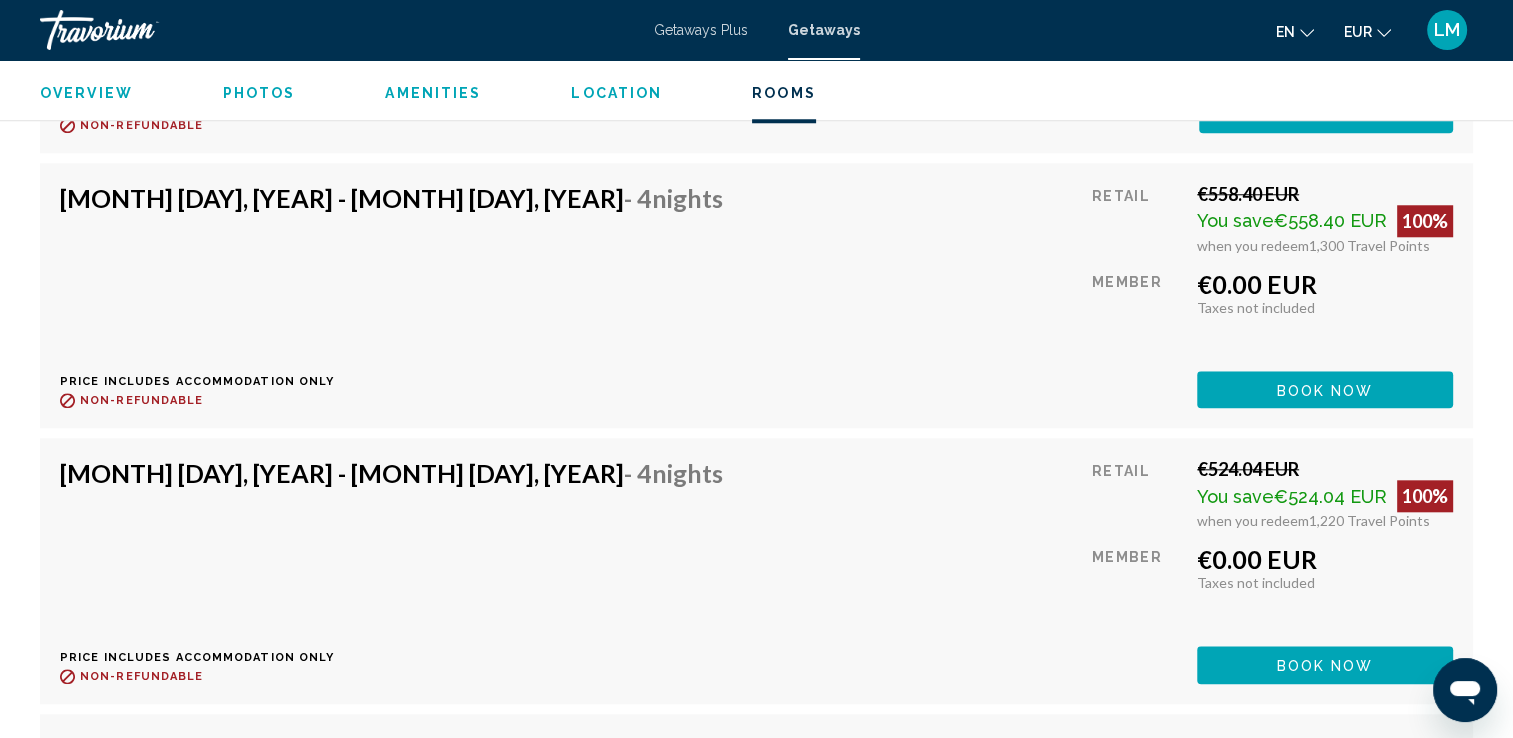scroll, scrollTop: 17227, scrollLeft: 0, axis: vertical 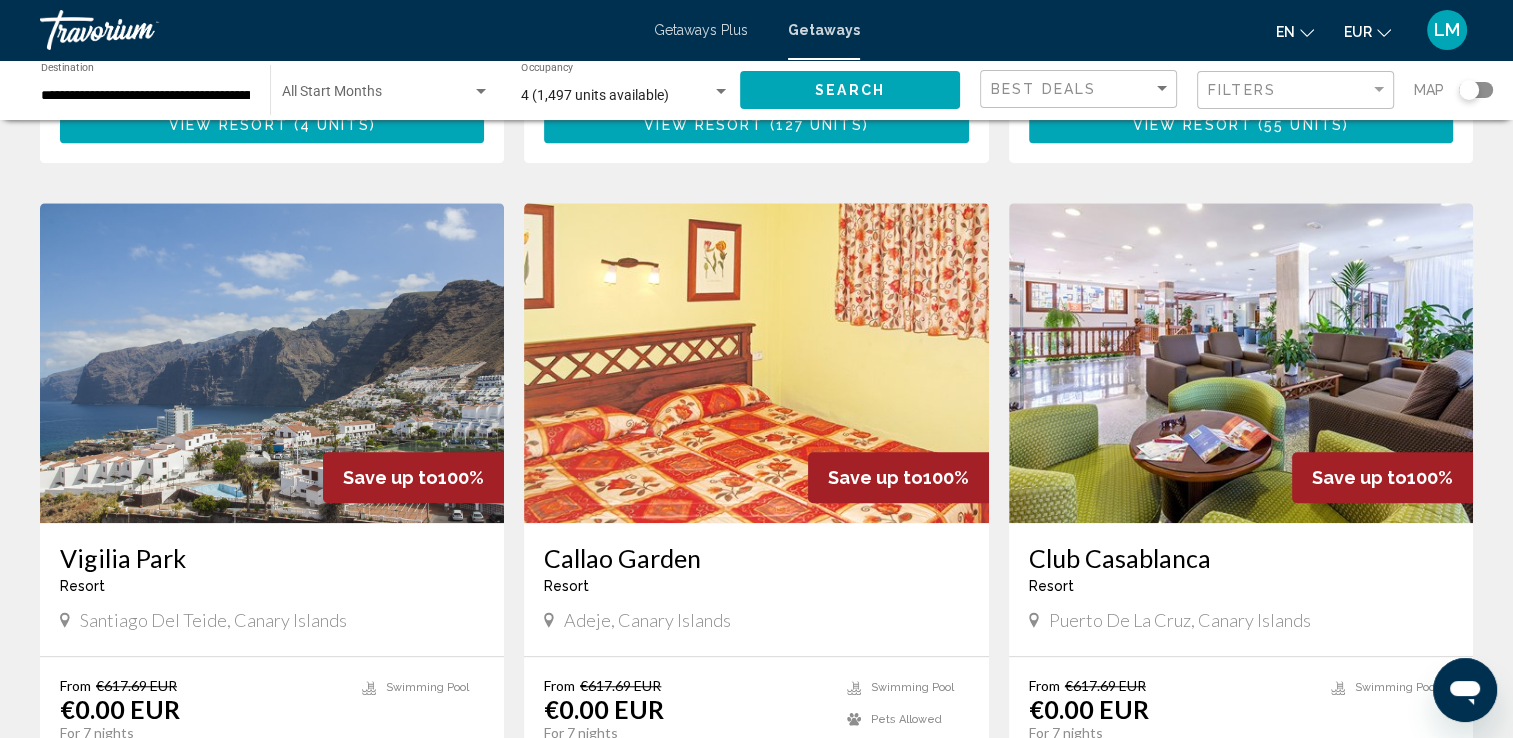 click at bounding box center [377, 96] 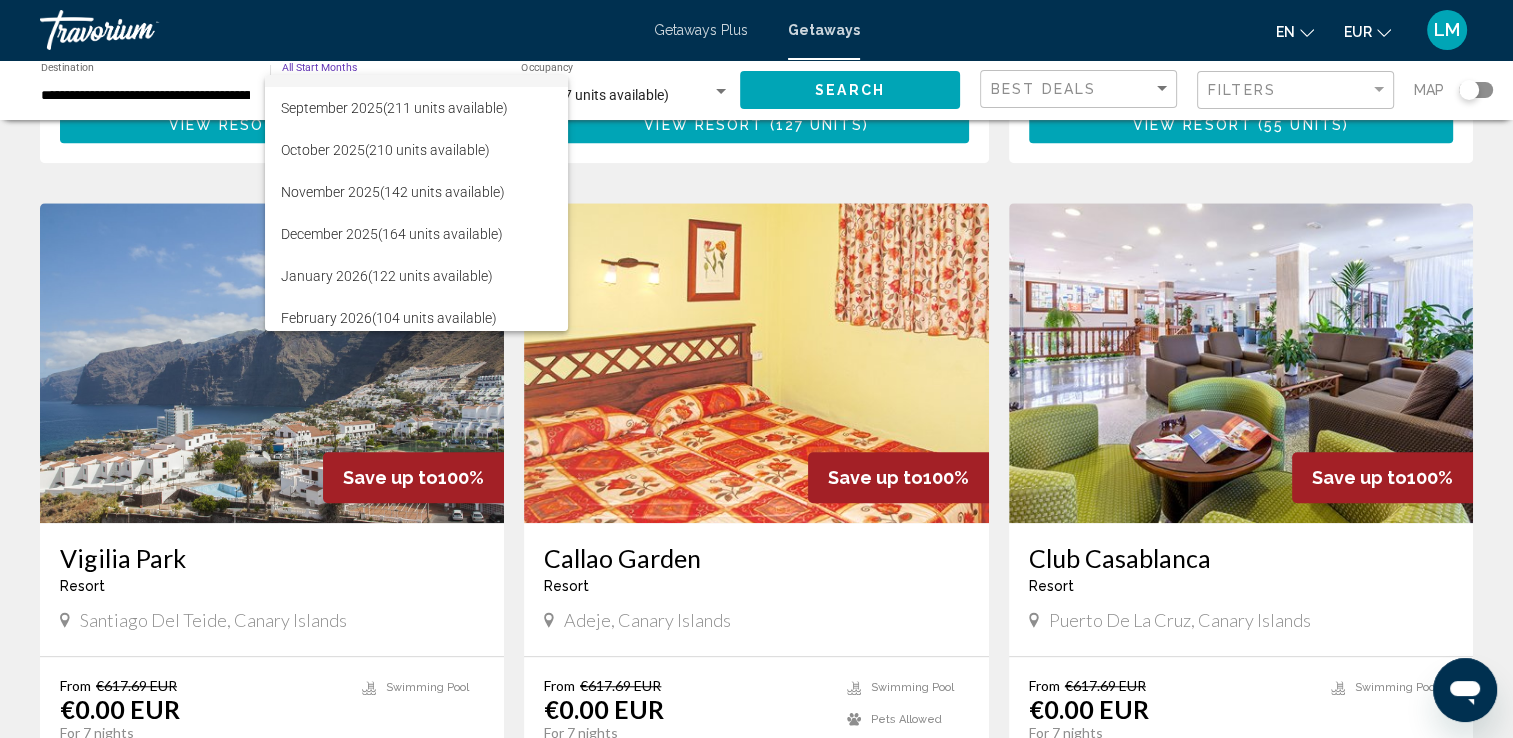 scroll, scrollTop: 200, scrollLeft: 0, axis: vertical 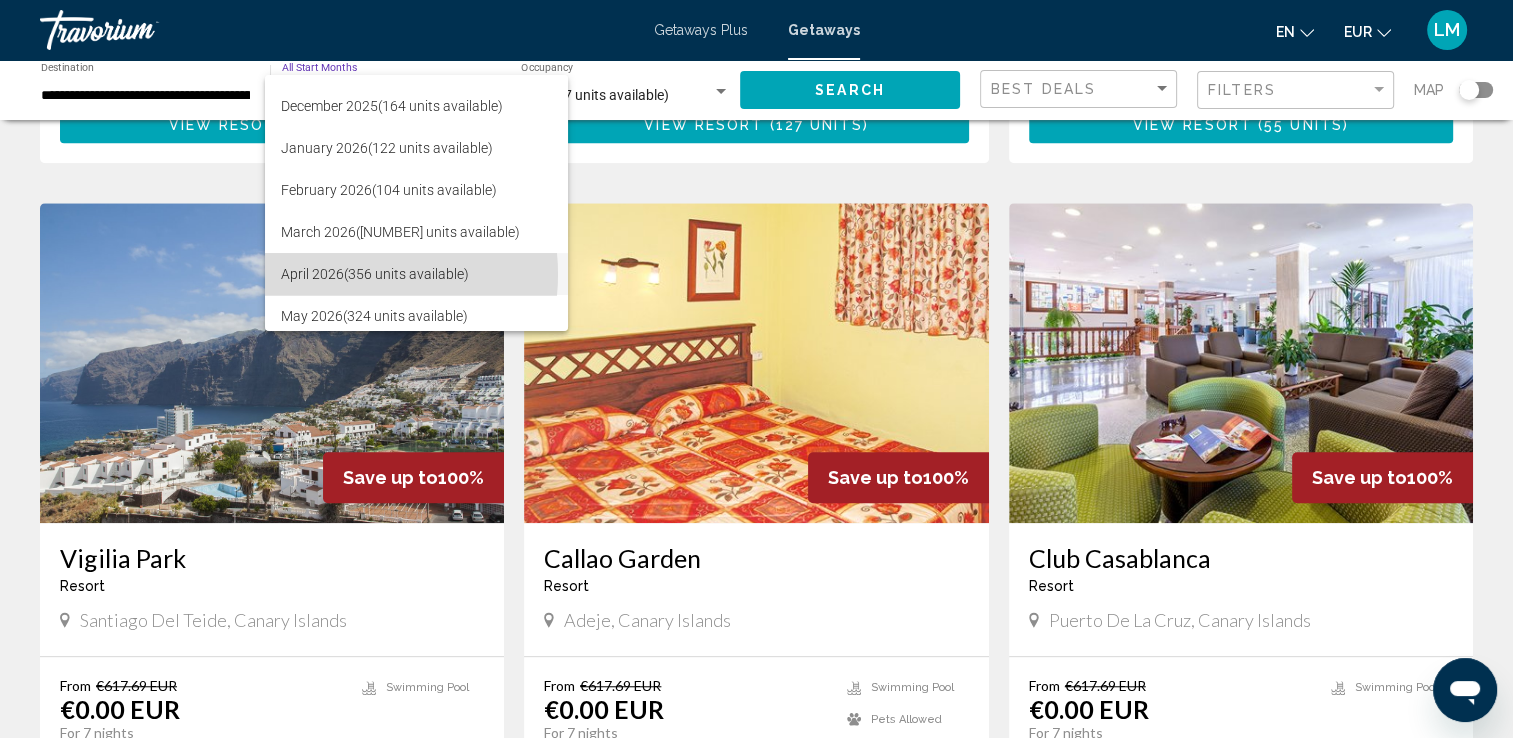 click on "[MONTH] [YEAR] ([NUMBER] units available)" at bounding box center (416, 274) 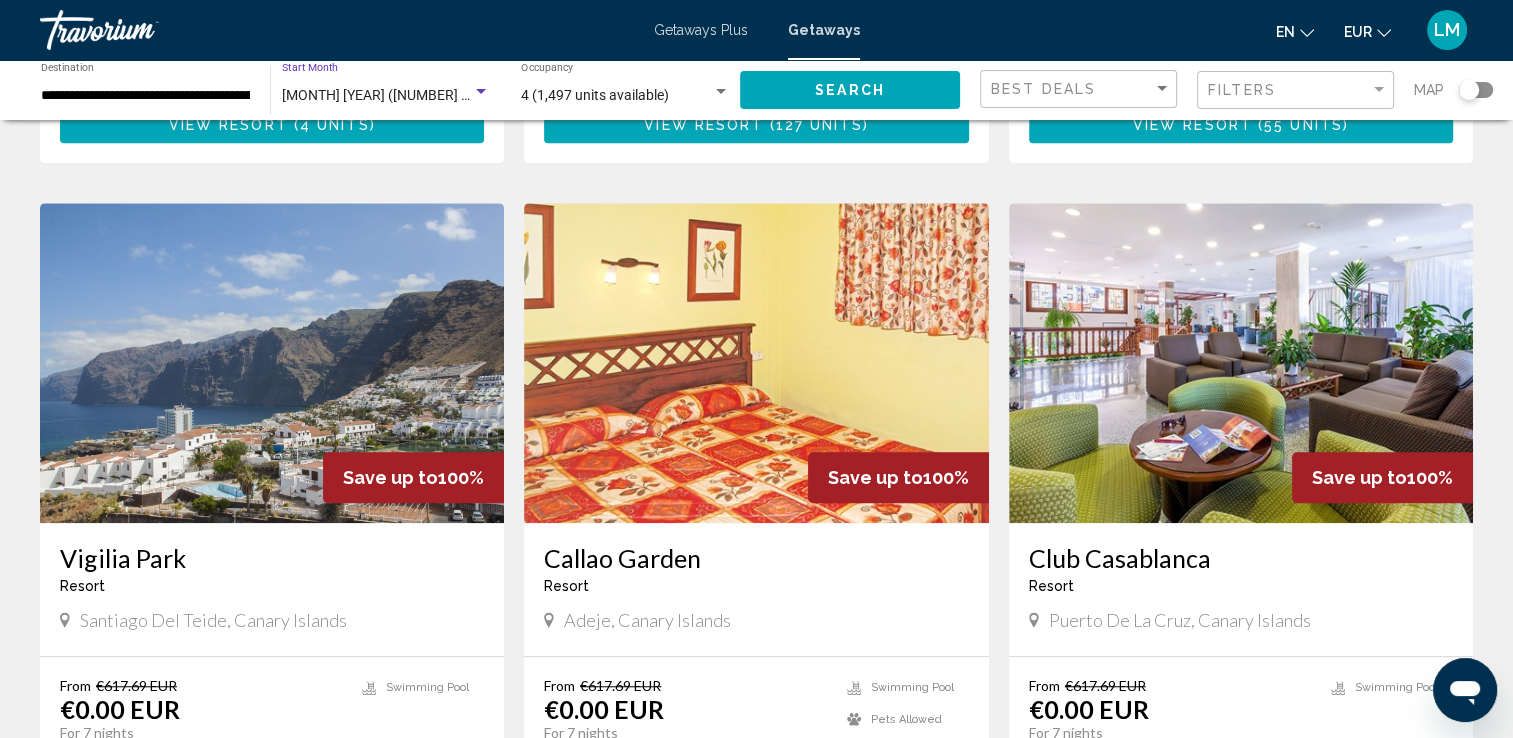 click on "Search" 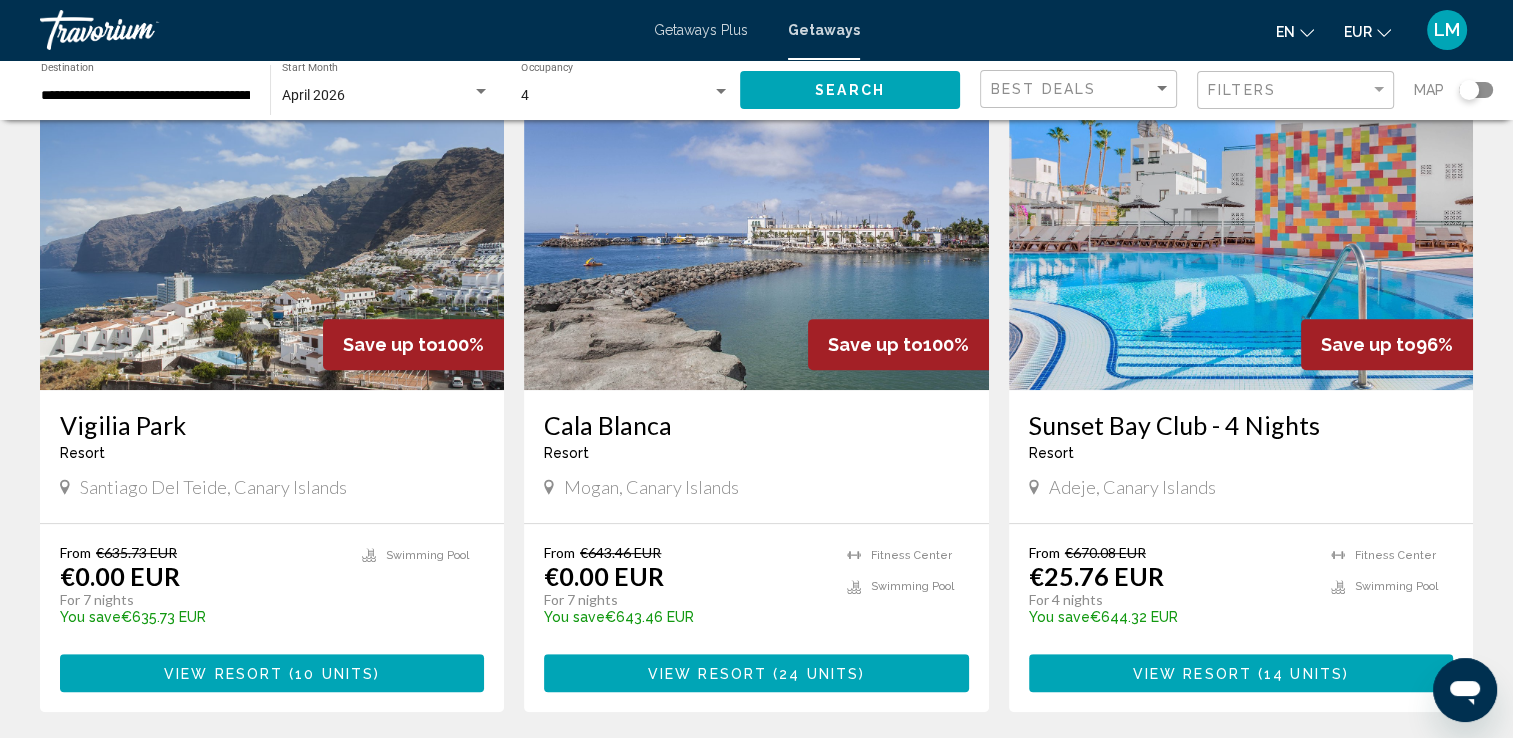 scroll, scrollTop: 900, scrollLeft: 0, axis: vertical 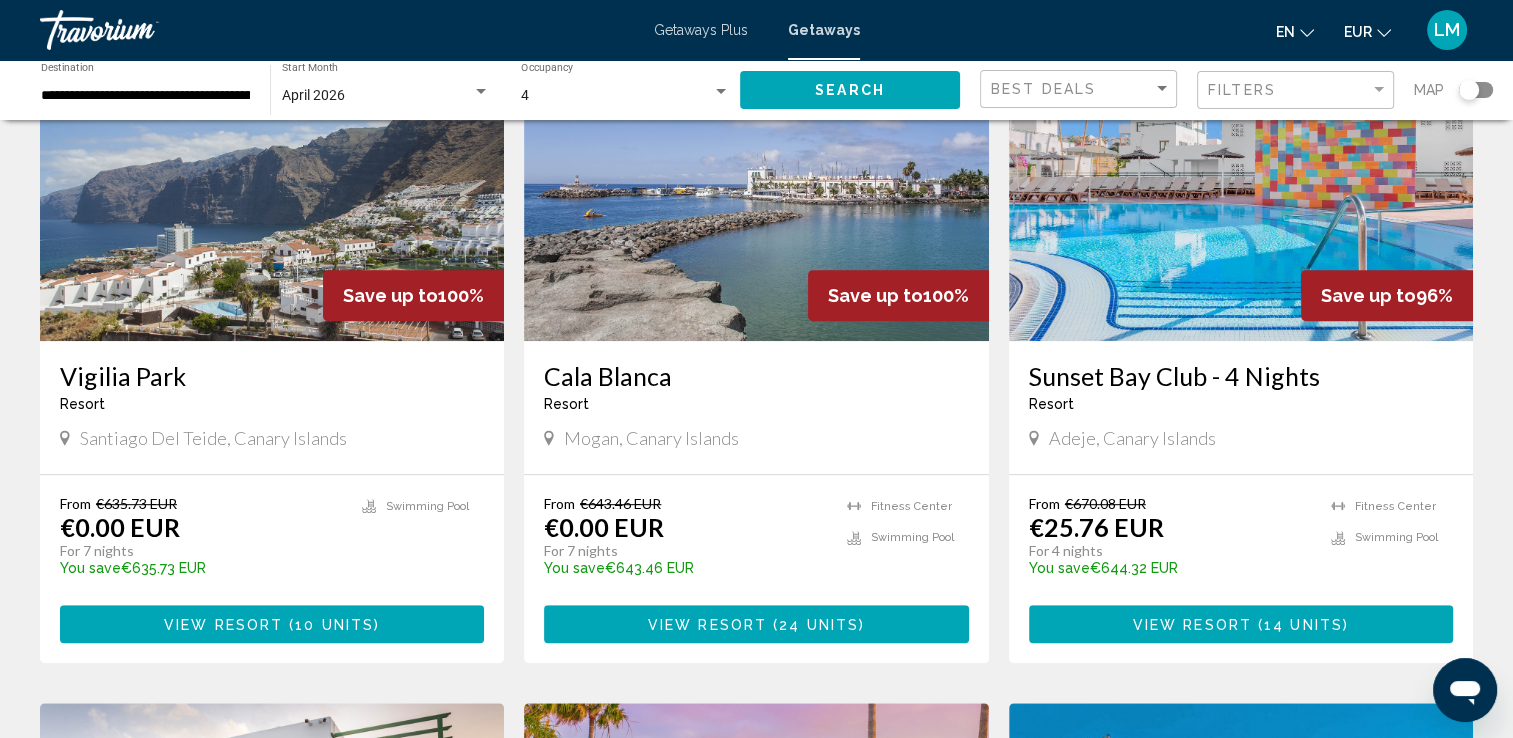 click at bounding box center (1241, 181) 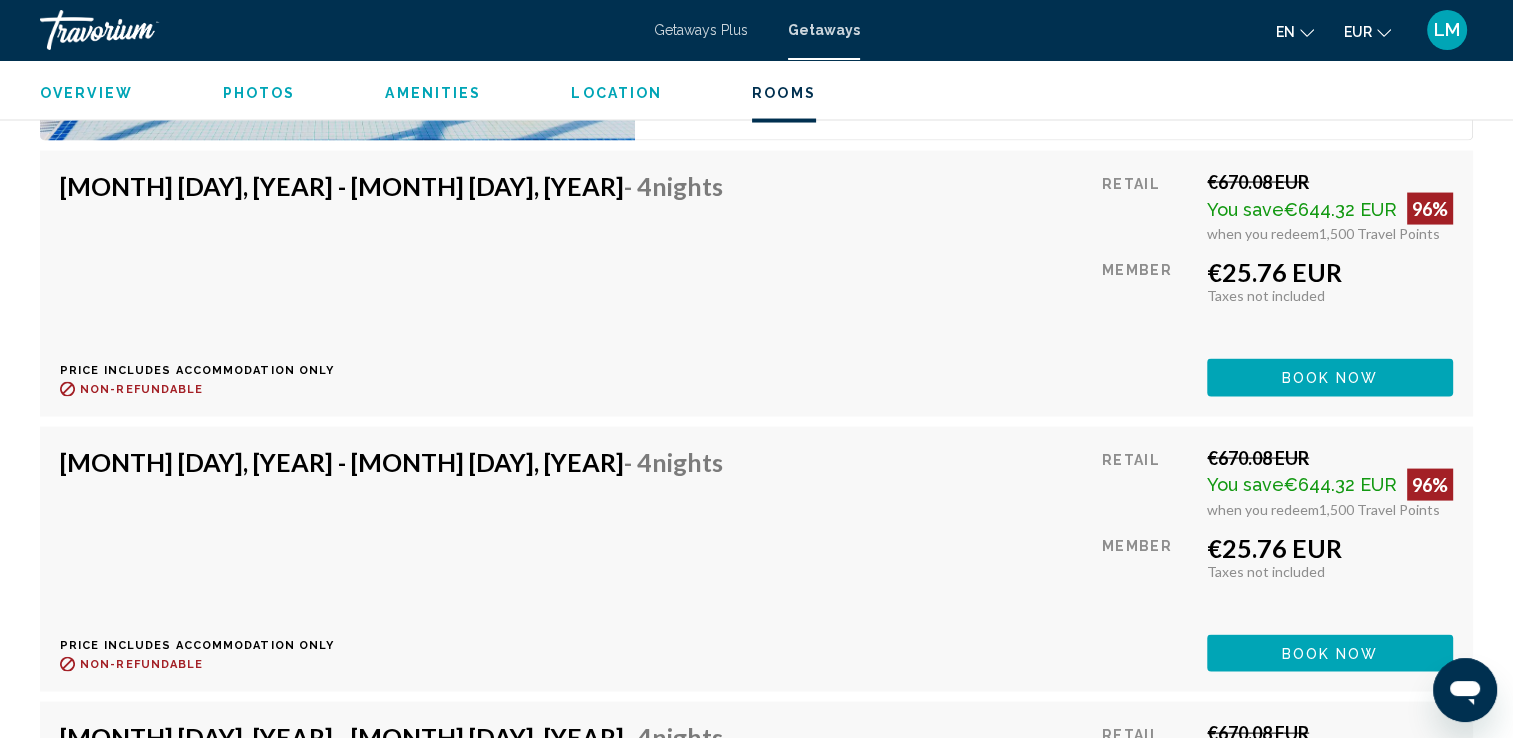 scroll, scrollTop: 3886, scrollLeft: 0, axis: vertical 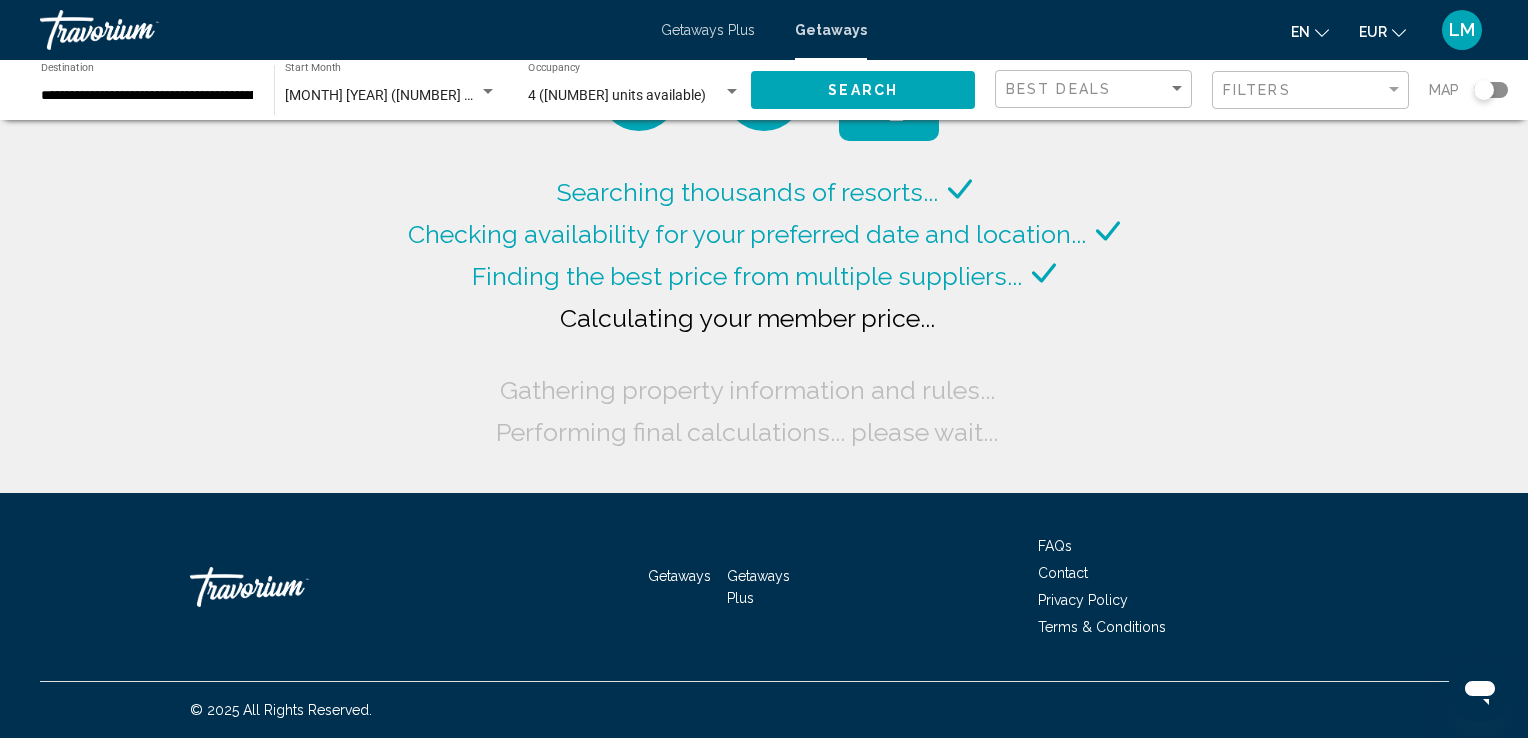 click on "[MONTH] [YEAR] ([NUMBER] units available) Start Month All Start Months" 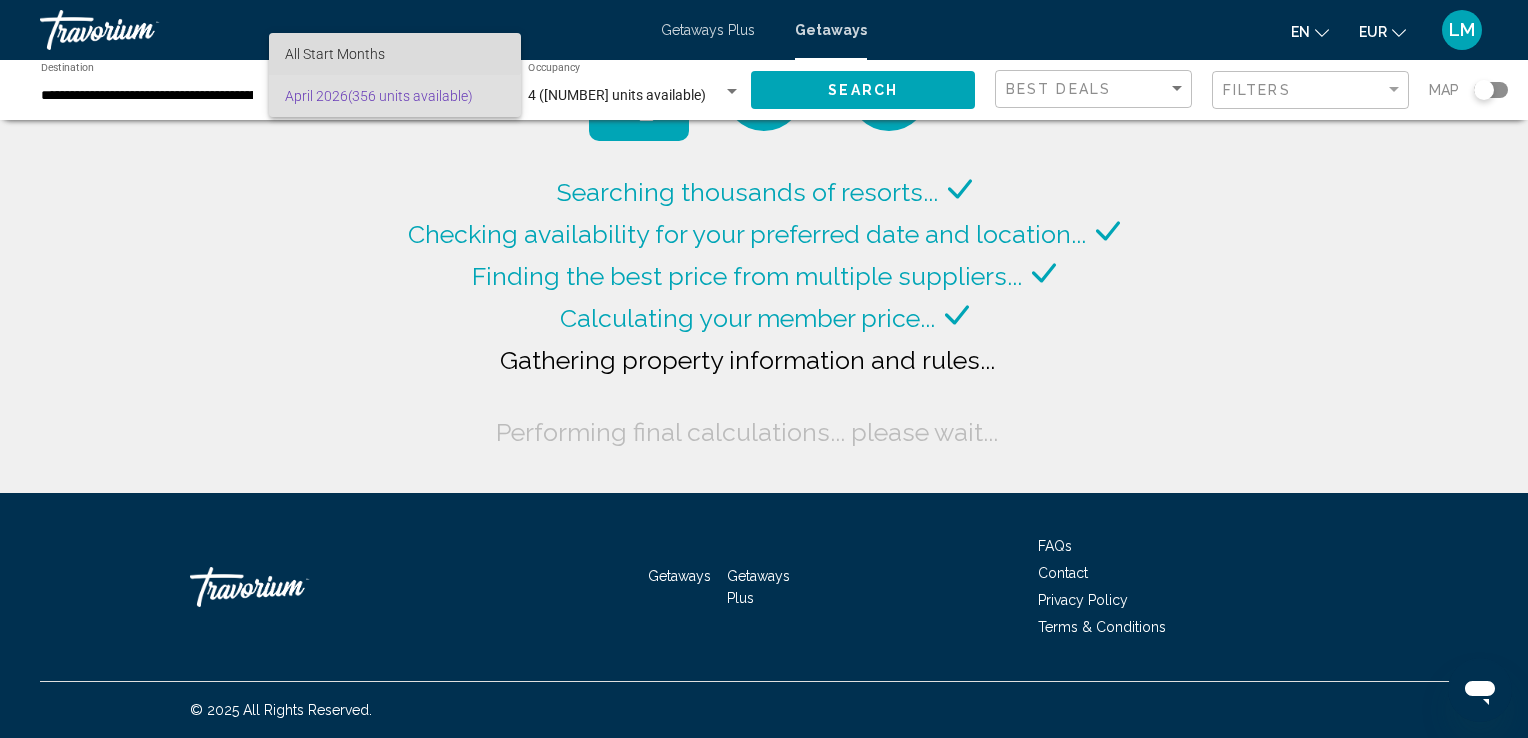 click on "All Start Months" at bounding box center [395, 54] 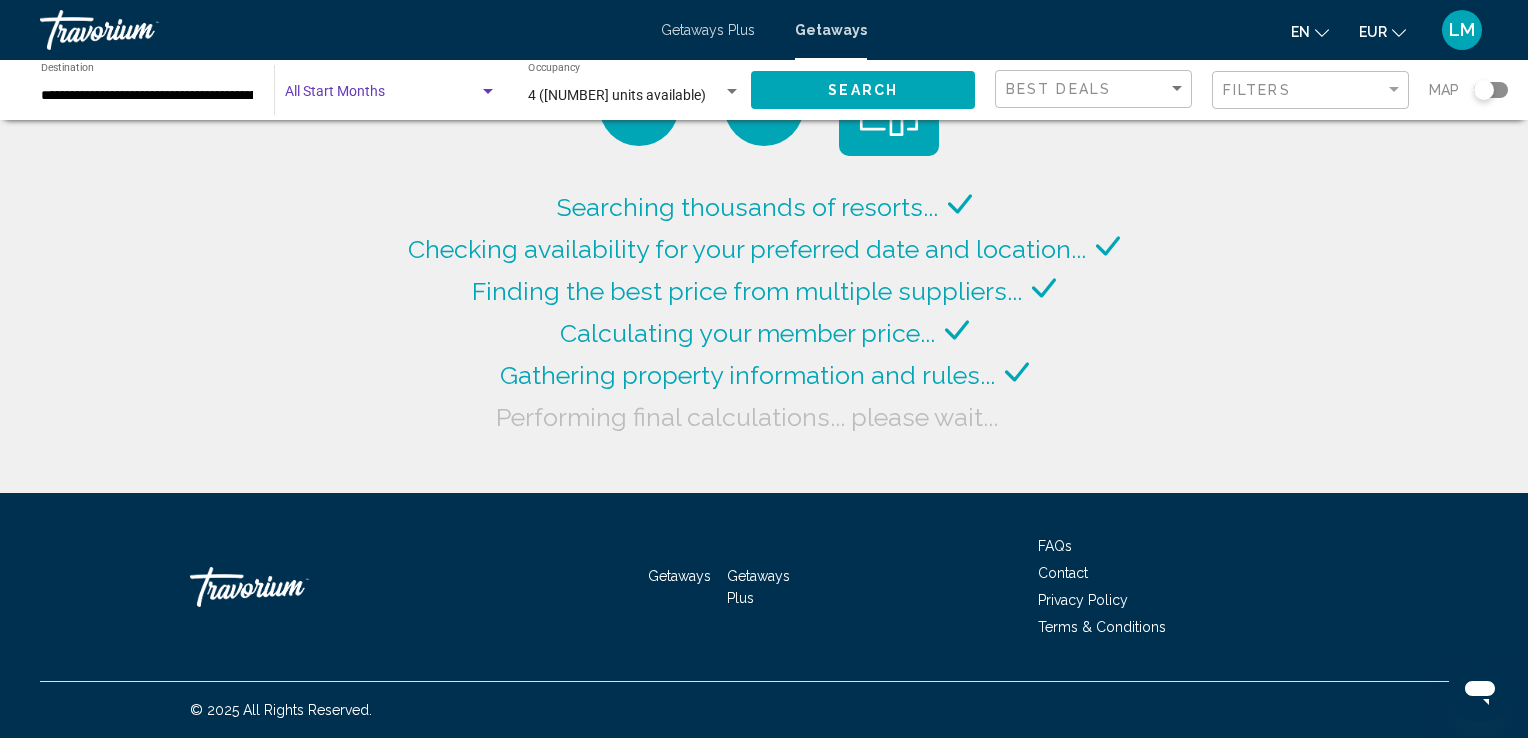 click on "Search" 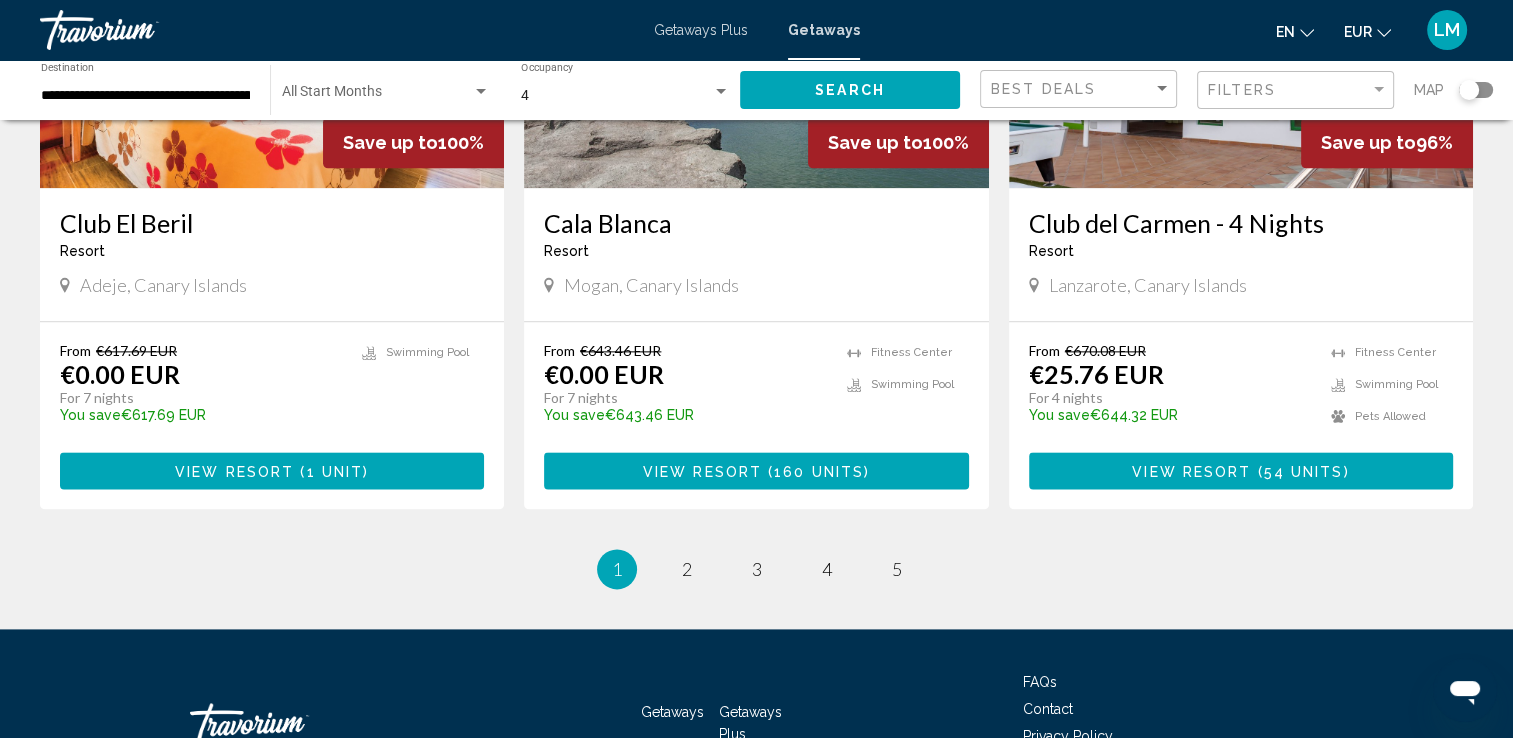 scroll, scrollTop: 2500, scrollLeft: 0, axis: vertical 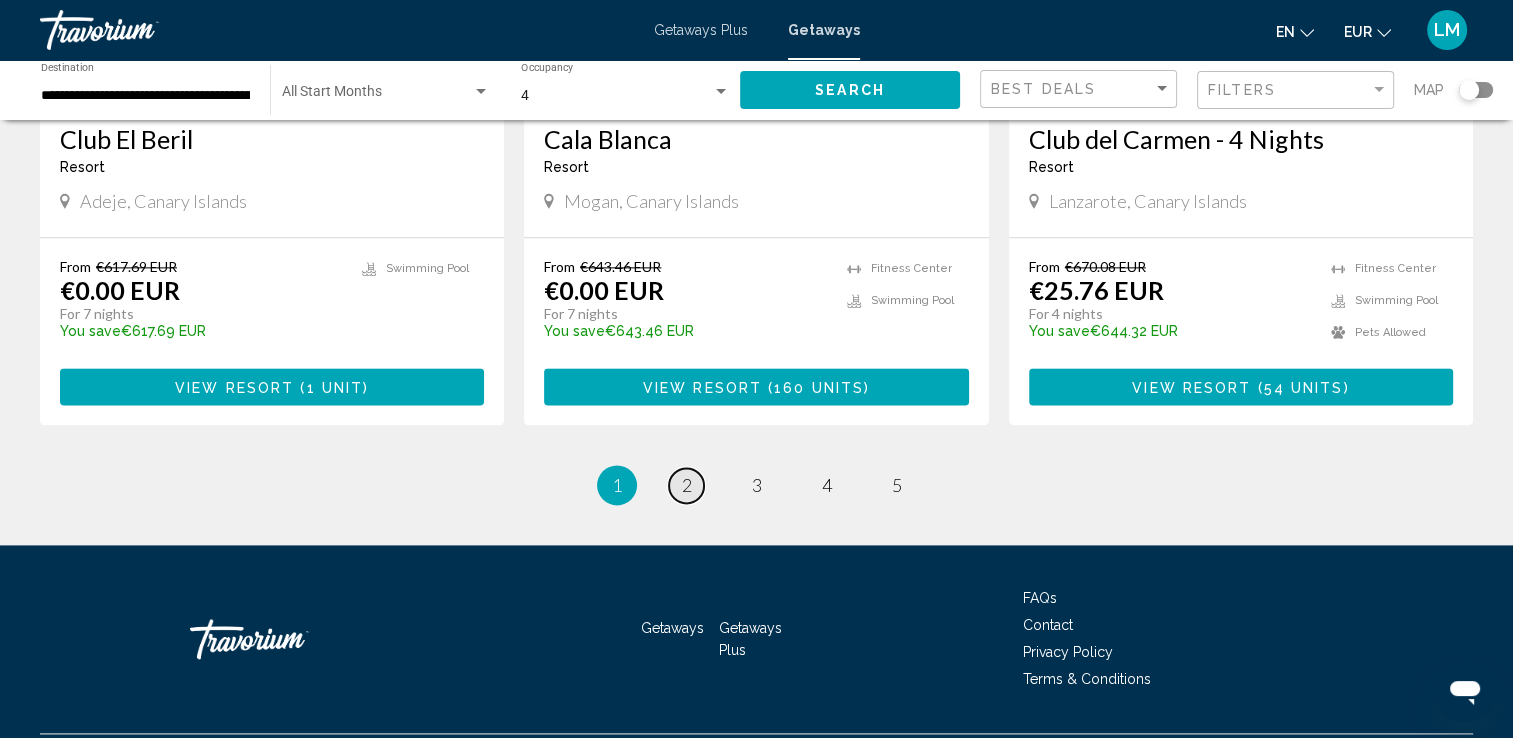 click on "2" at bounding box center [687, 485] 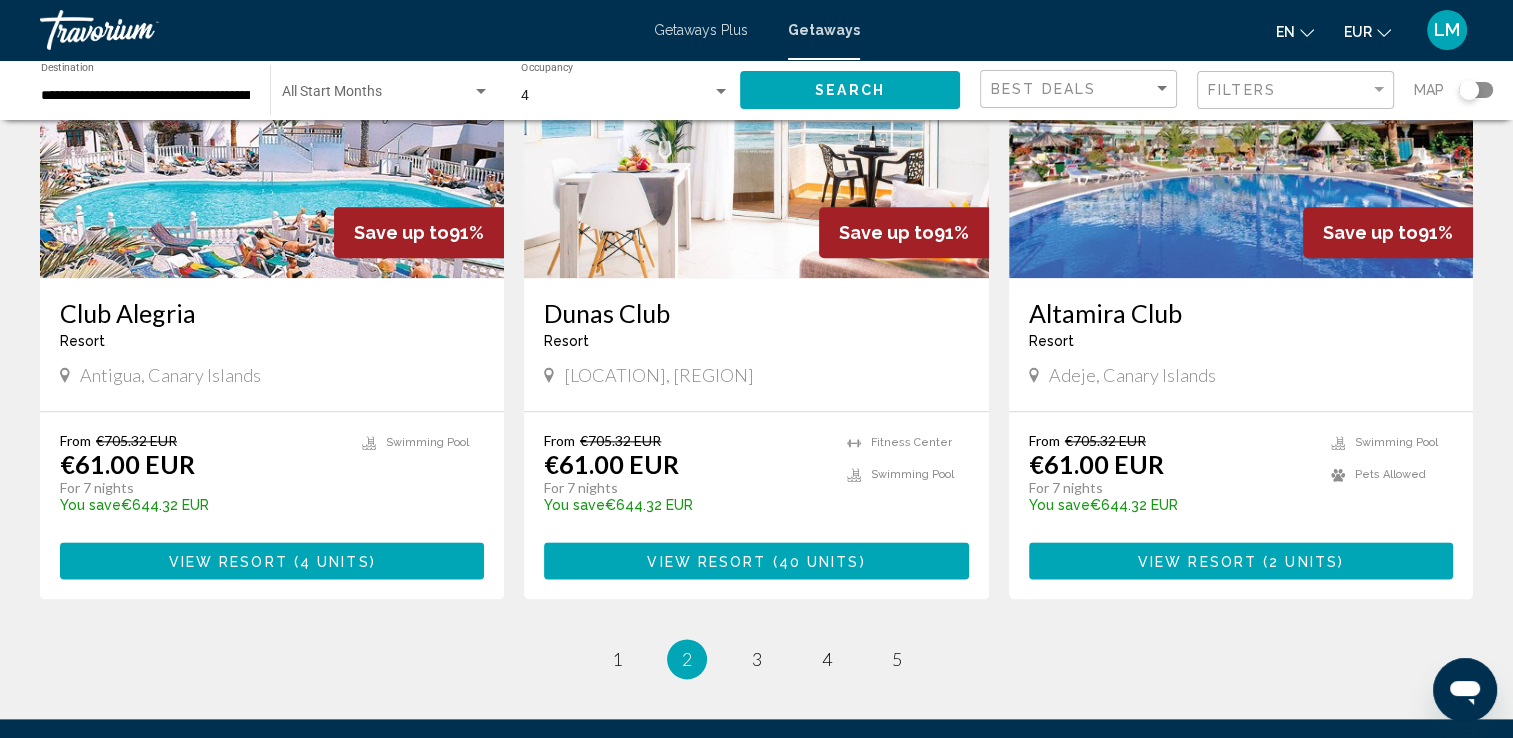 scroll, scrollTop: 2300, scrollLeft: 0, axis: vertical 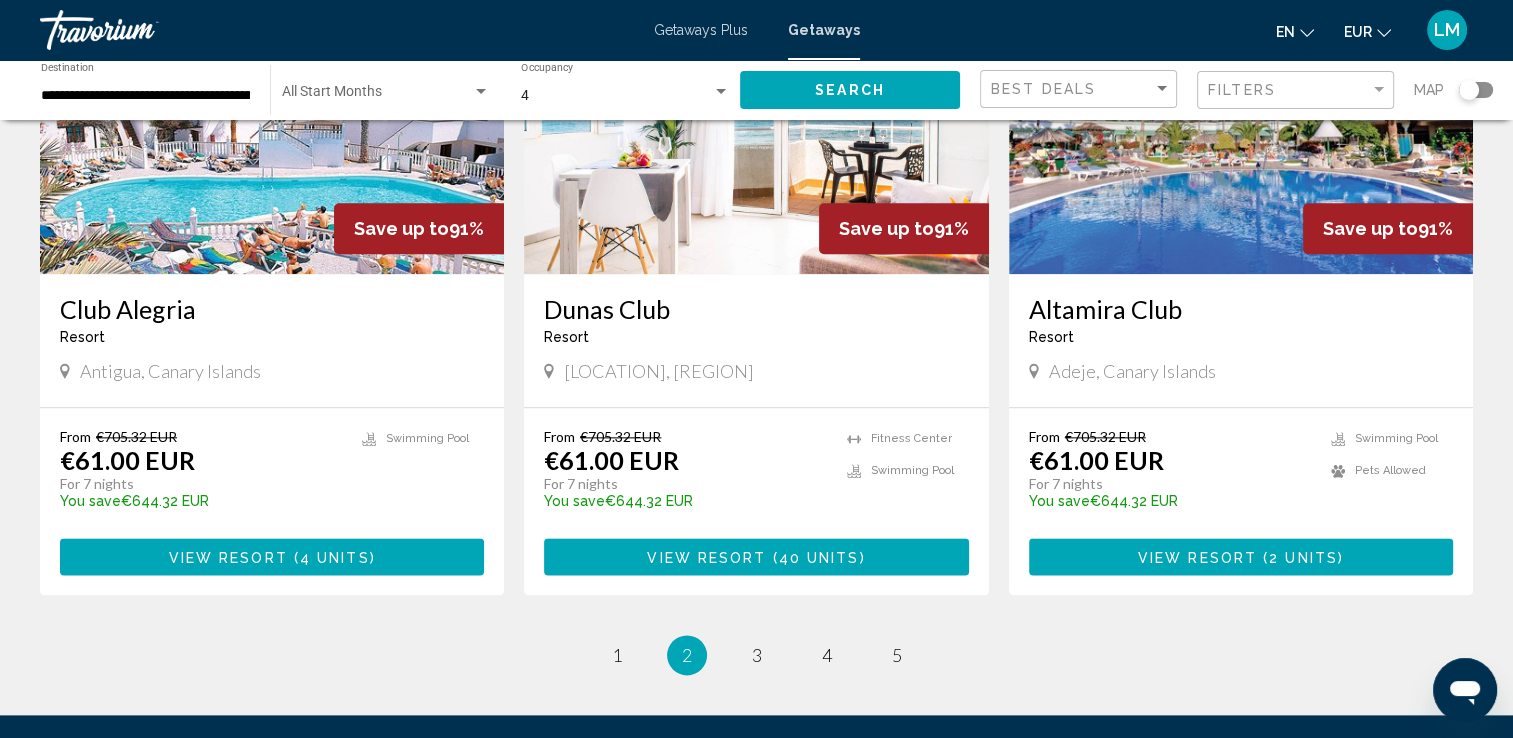 click at bounding box center [756, 114] 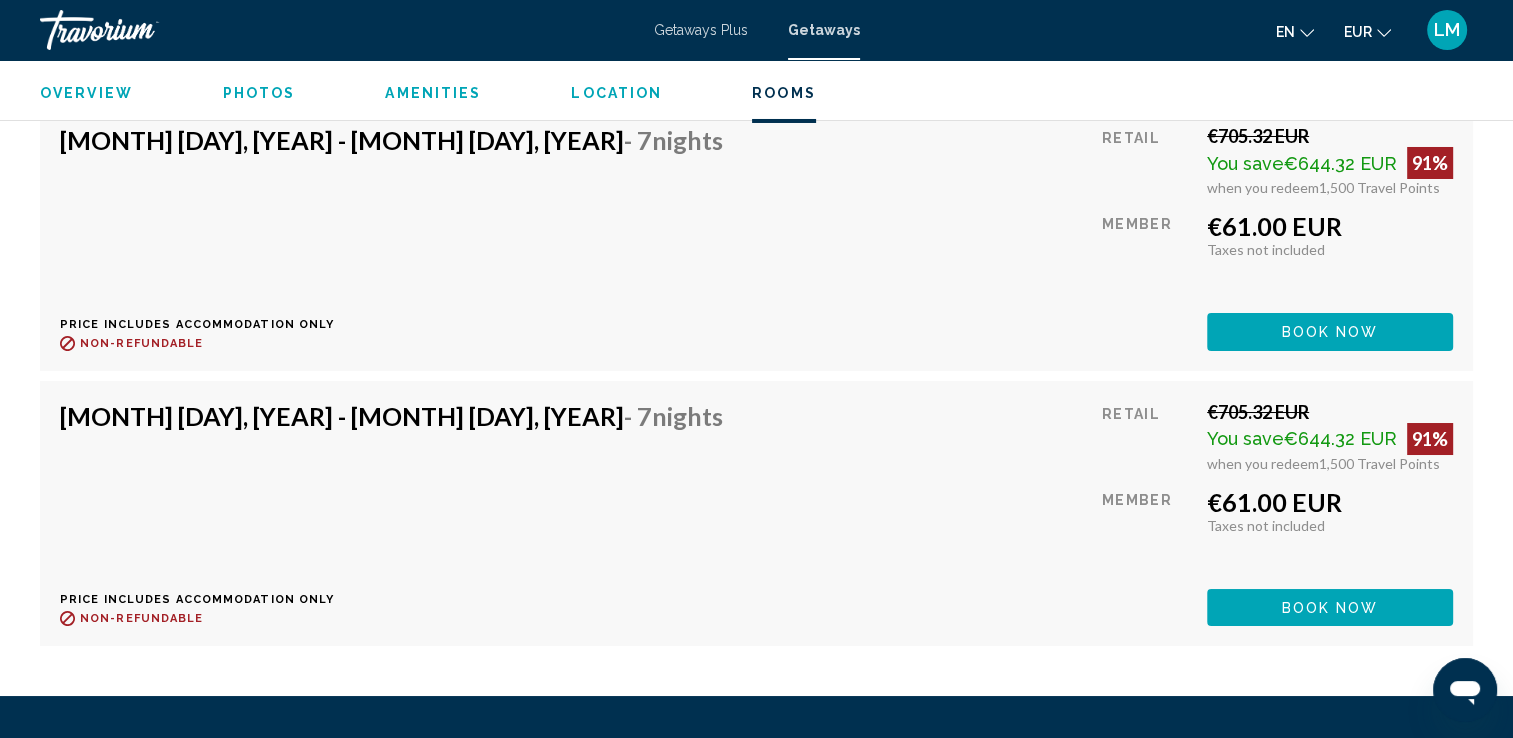 scroll, scrollTop: 7100, scrollLeft: 0, axis: vertical 